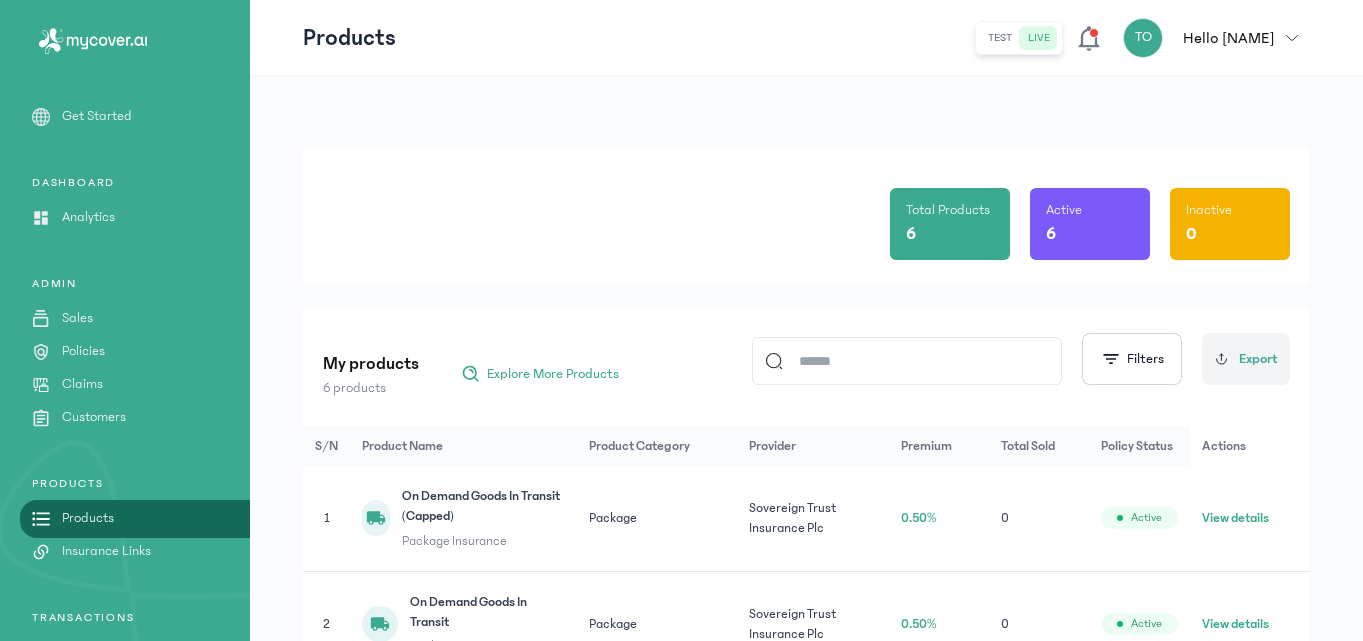 click on "View details" 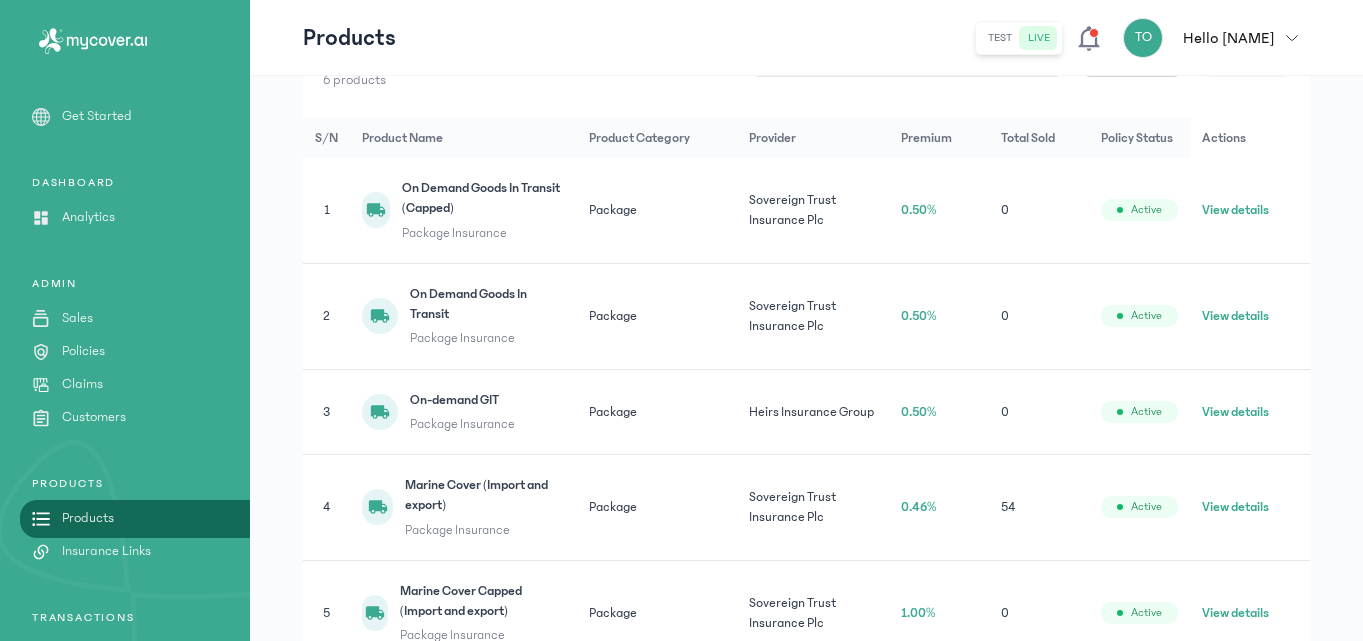 scroll, scrollTop: 0, scrollLeft: 0, axis: both 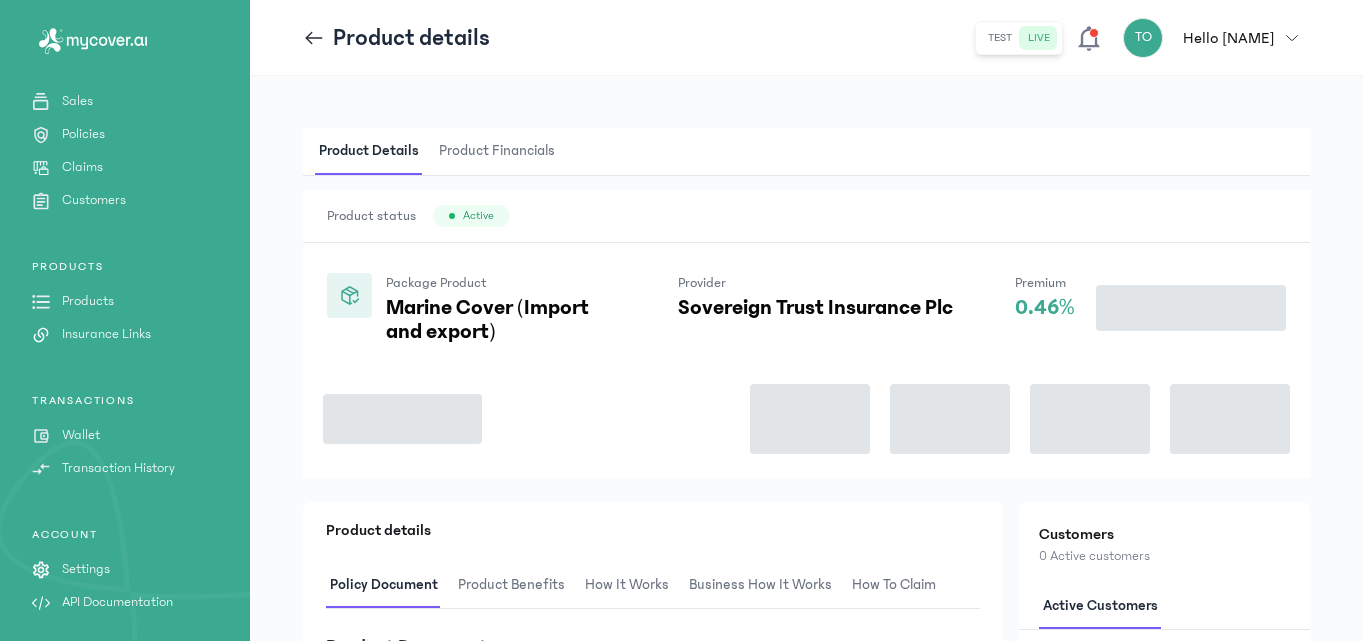 click 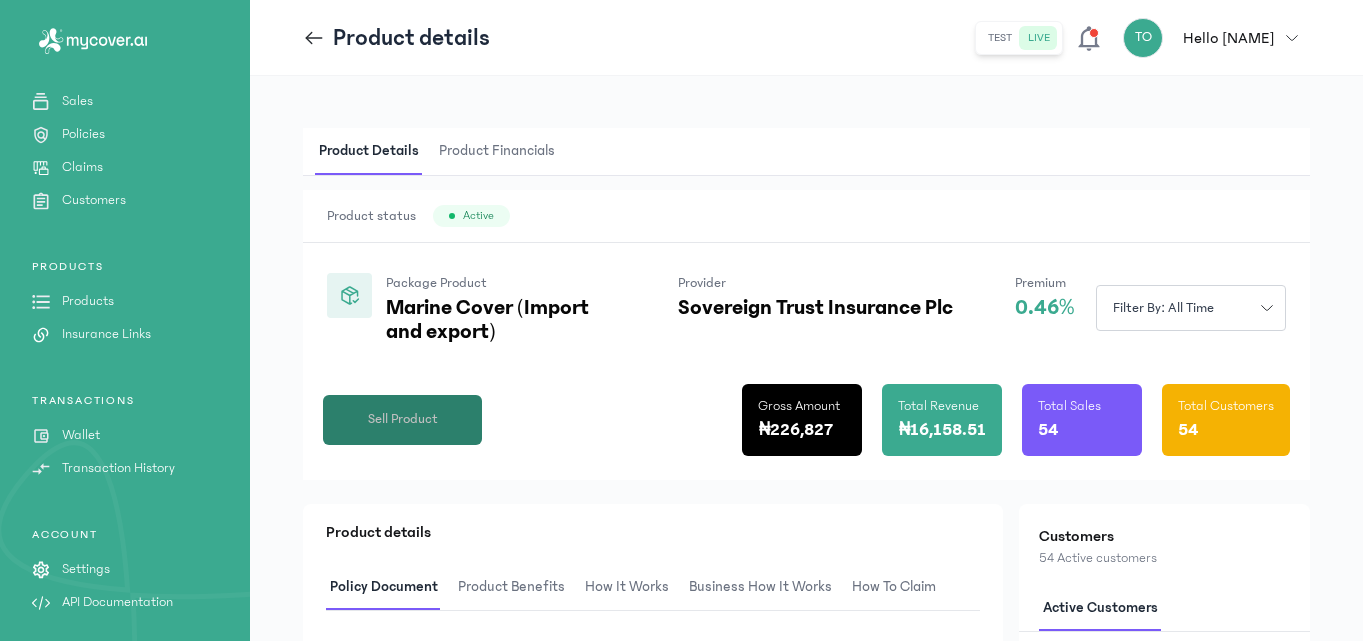 click on "Sell Product" at bounding box center [403, 419] 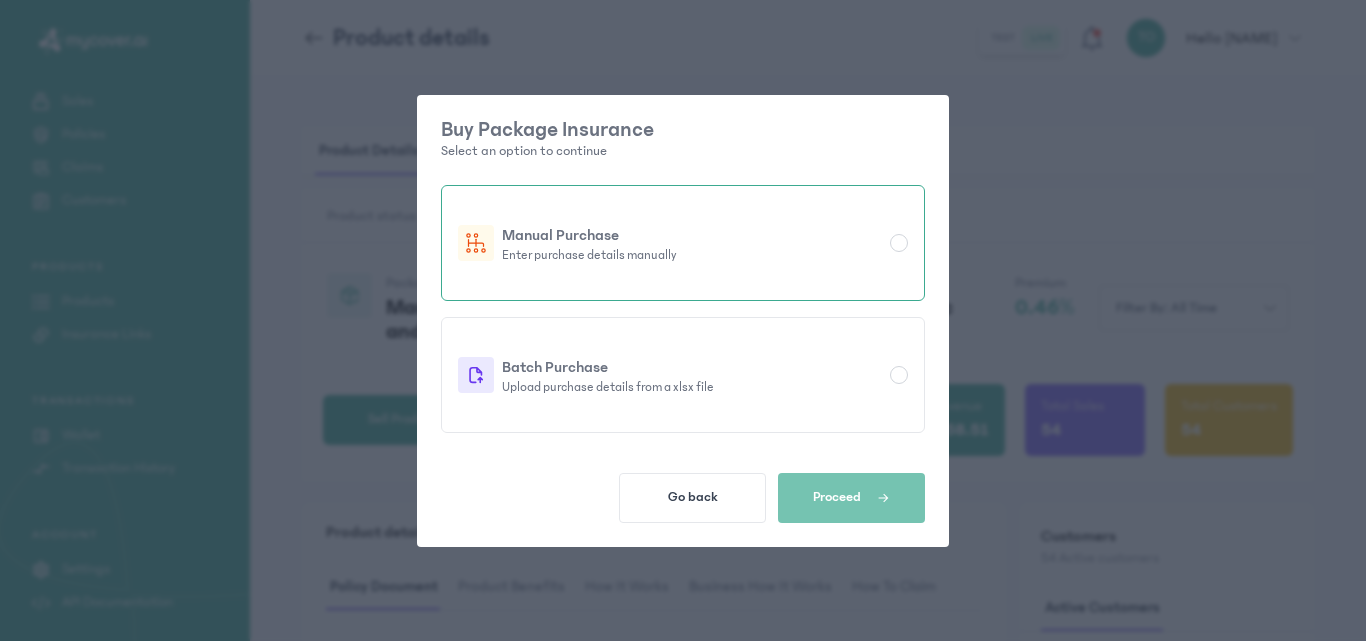 click on "Manual Purchase Enter purchase details manually" at bounding box center (683, 243) 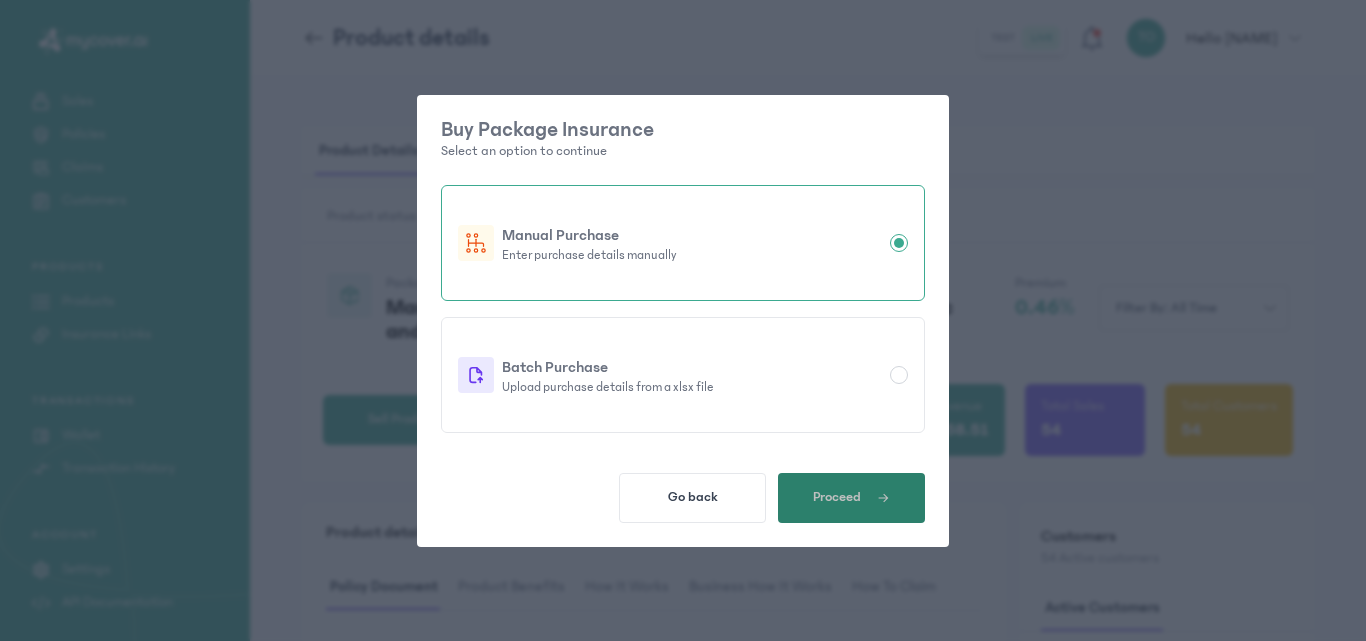 click on "Proceed" 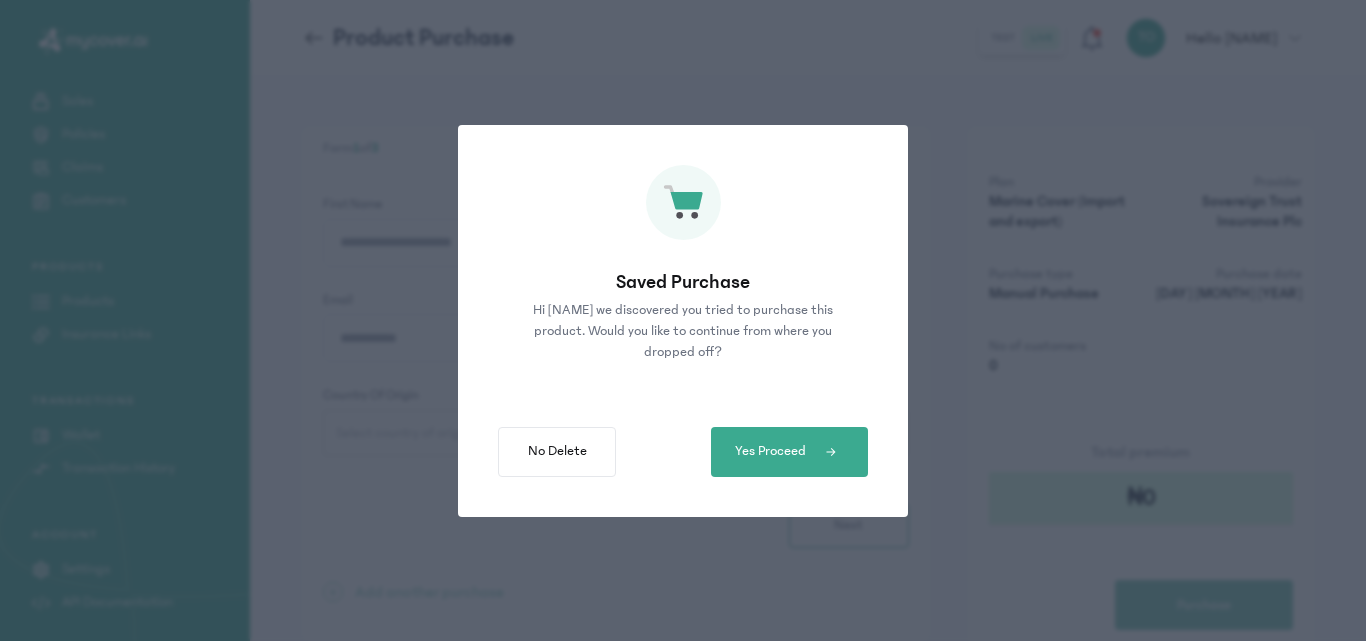click on "Saved Purchase Hi Tolulope  we discovered you tried to purchase this product. Would you like to continue from where you dropped off? No Delete Yes Proceed" 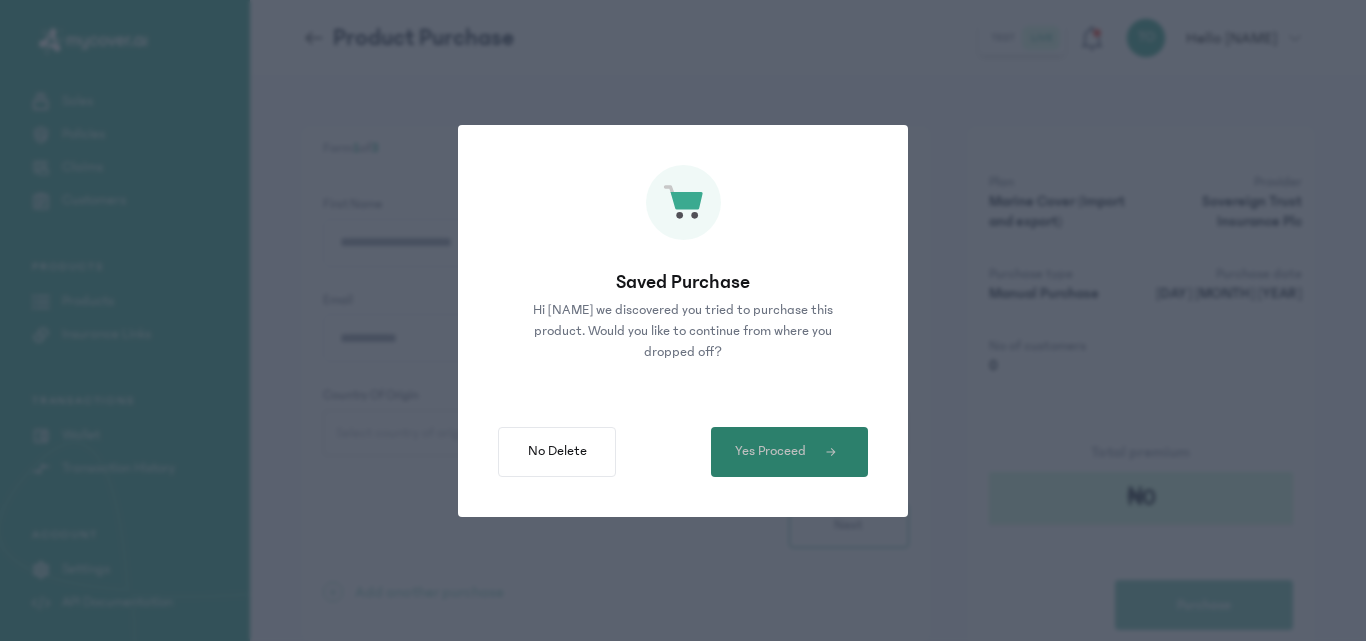 click on "Yes Proceed" at bounding box center (789, 452) 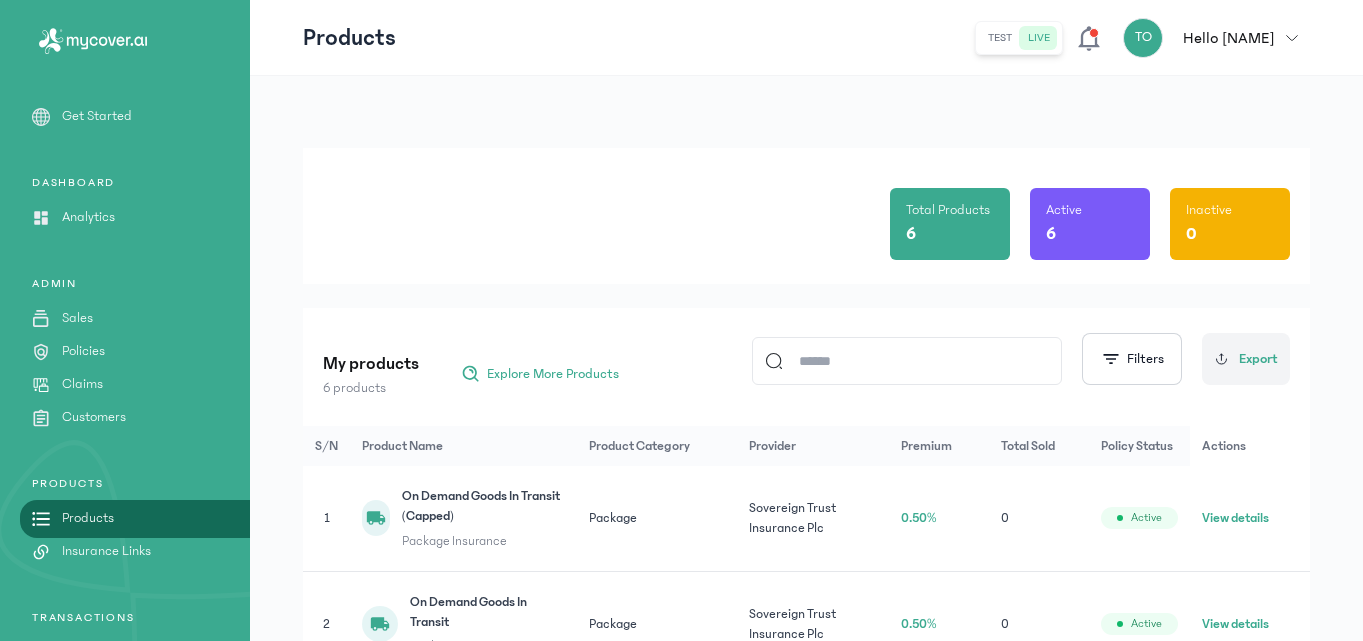 scroll, scrollTop: 0, scrollLeft: 0, axis: both 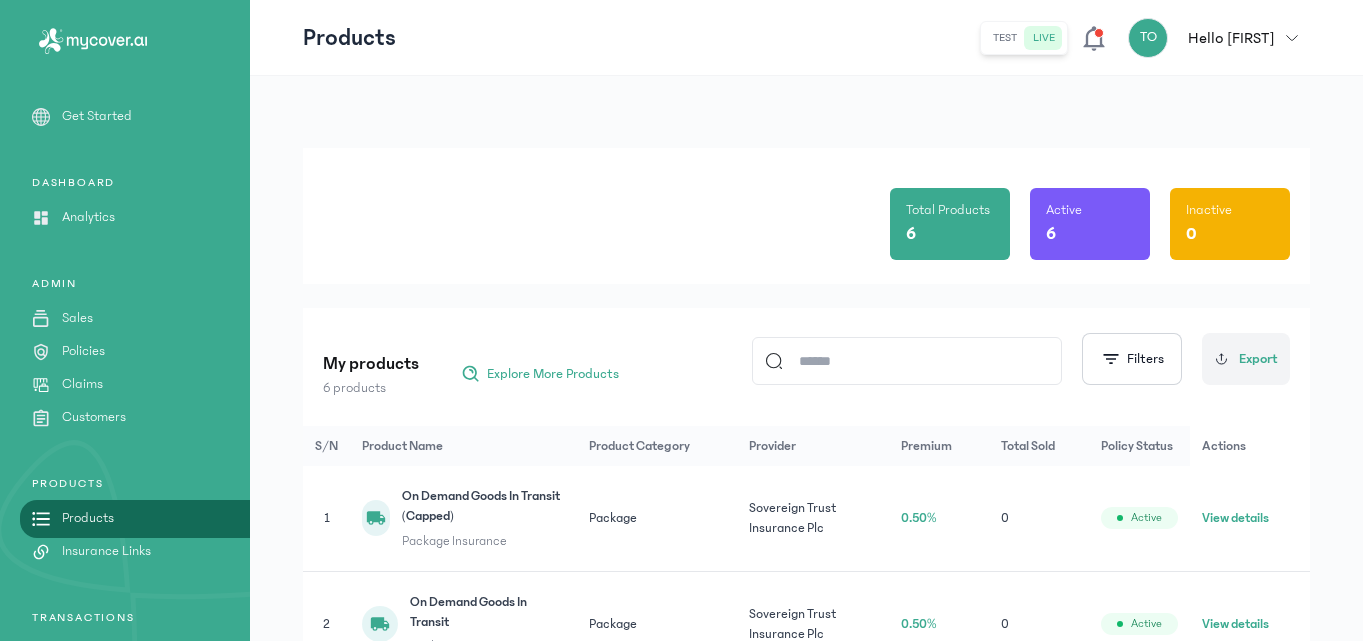 click on "Policies" at bounding box center (83, 351) 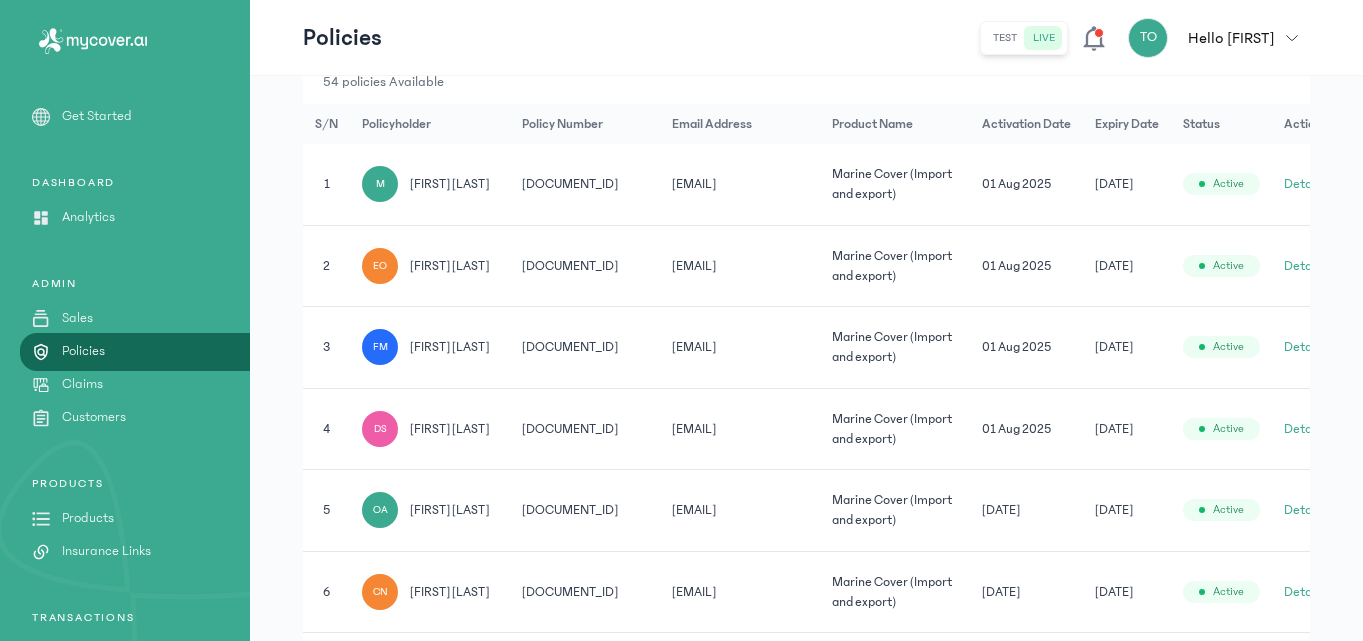 scroll, scrollTop: 422, scrollLeft: 0, axis: vertical 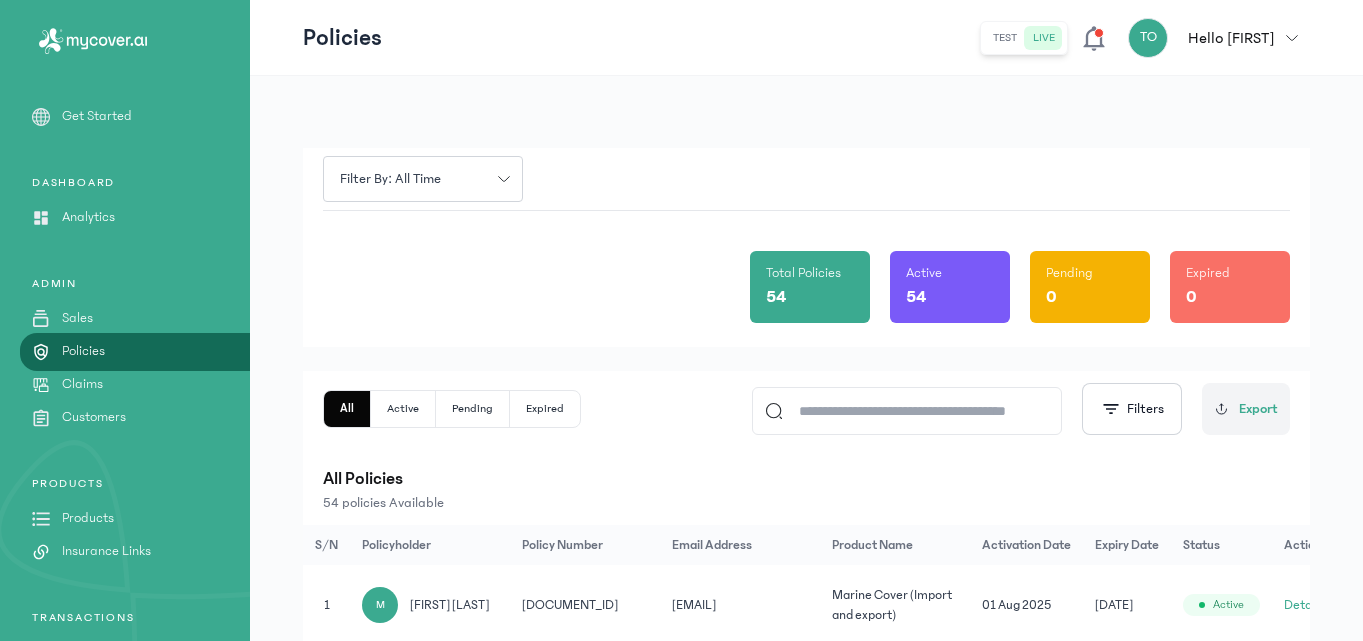 click on "Products" at bounding box center (88, 518) 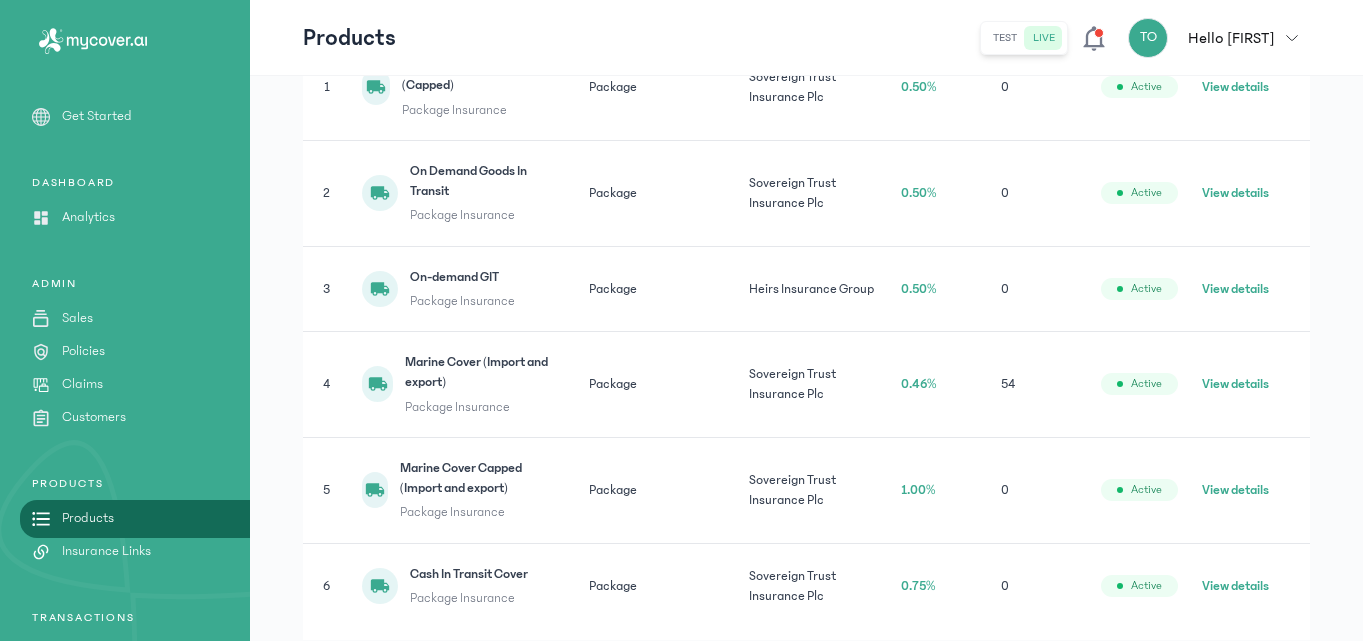 scroll, scrollTop: 494, scrollLeft: 0, axis: vertical 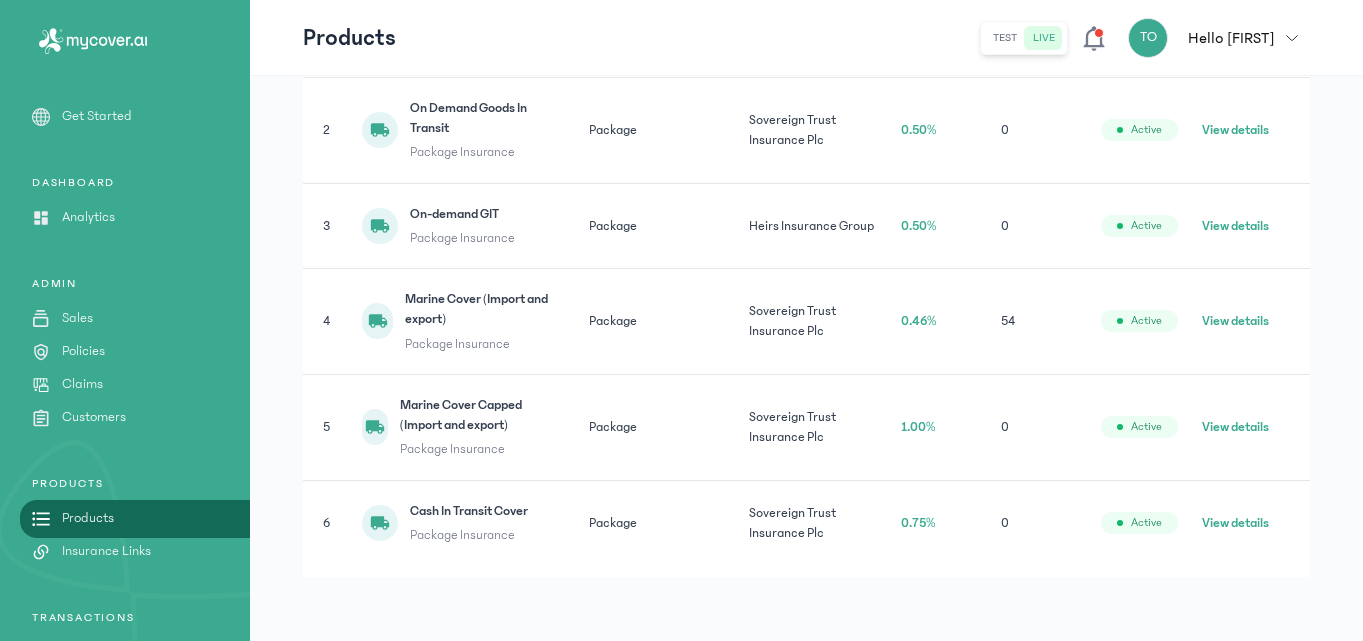 click on "View details" 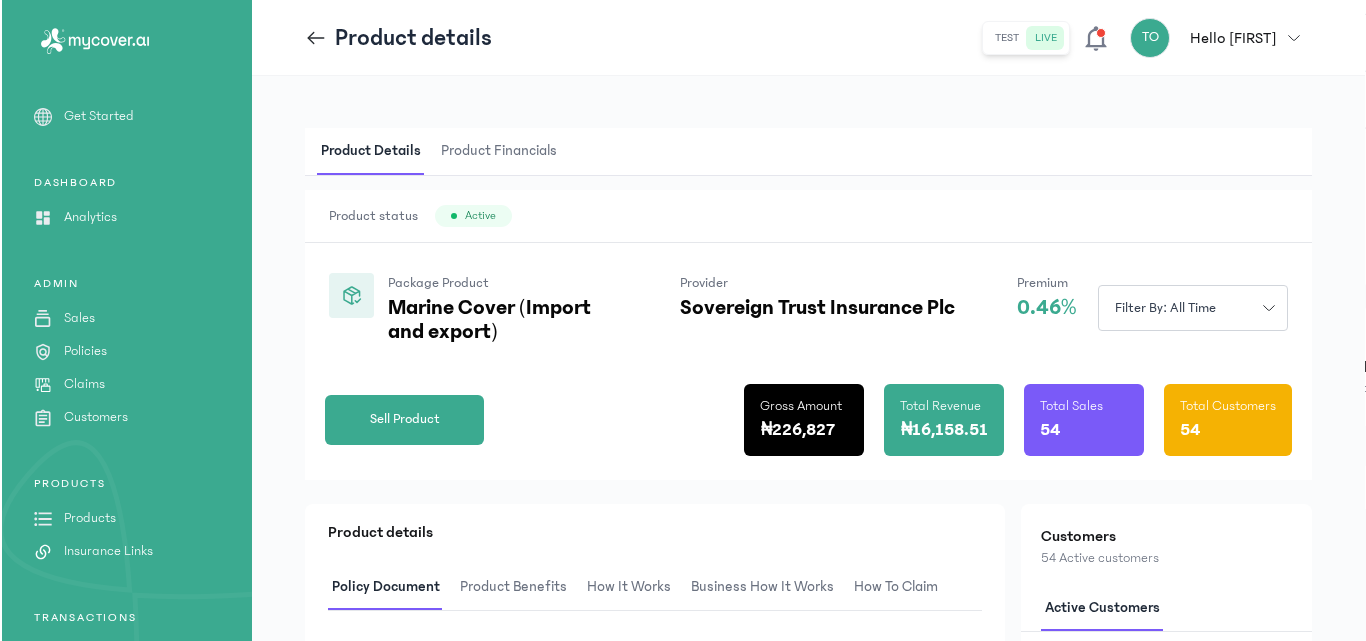 scroll, scrollTop: 266, scrollLeft: 0, axis: vertical 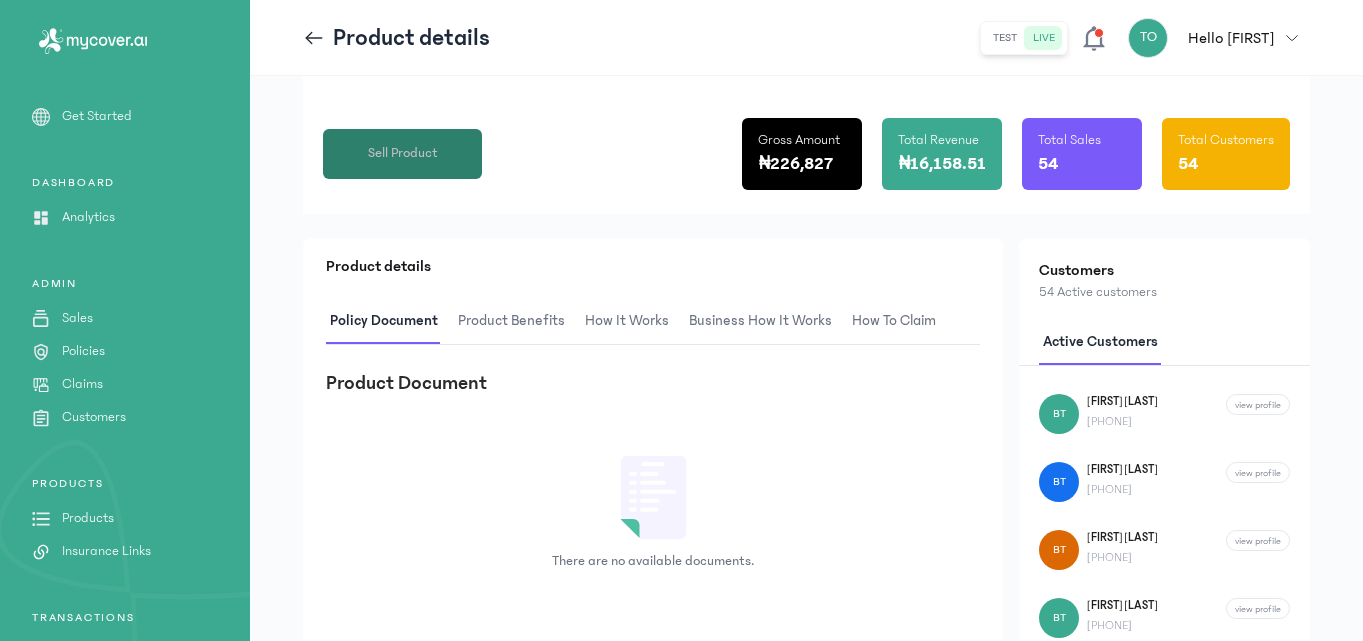 click on "Sell Product" 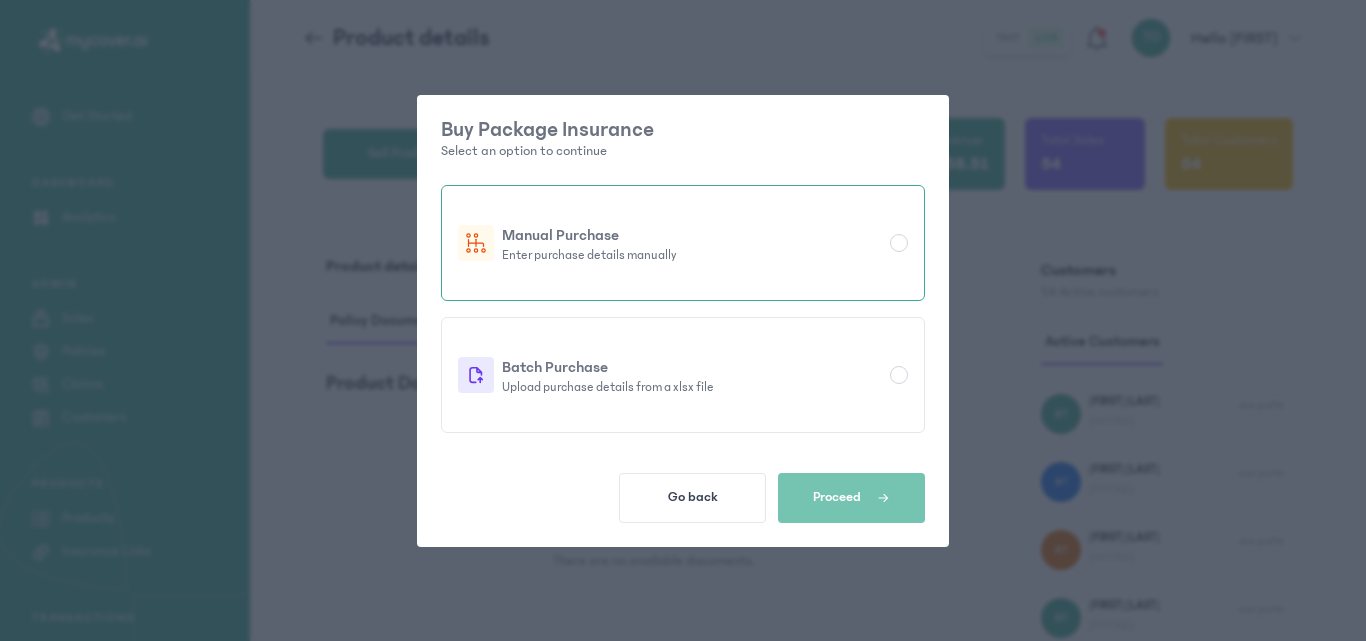 click on "Manual Purchase" at bounding box center (692, 235) 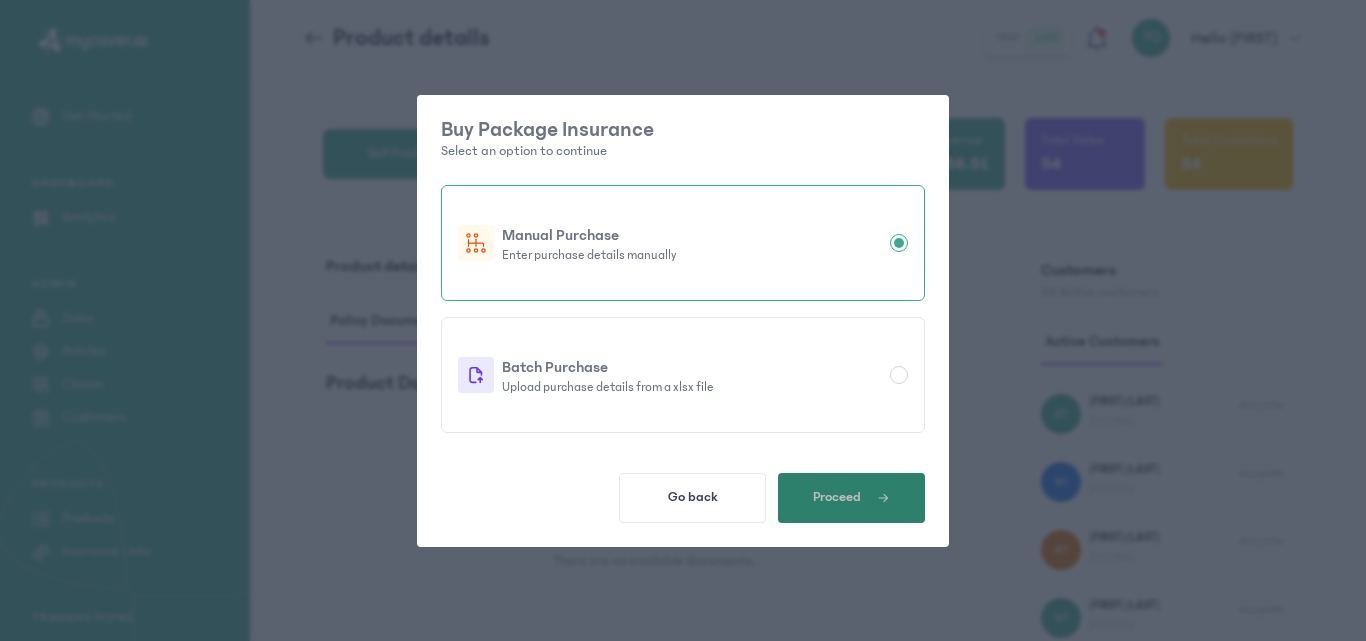 click on "Proceed" at bounding box center [851, 498] 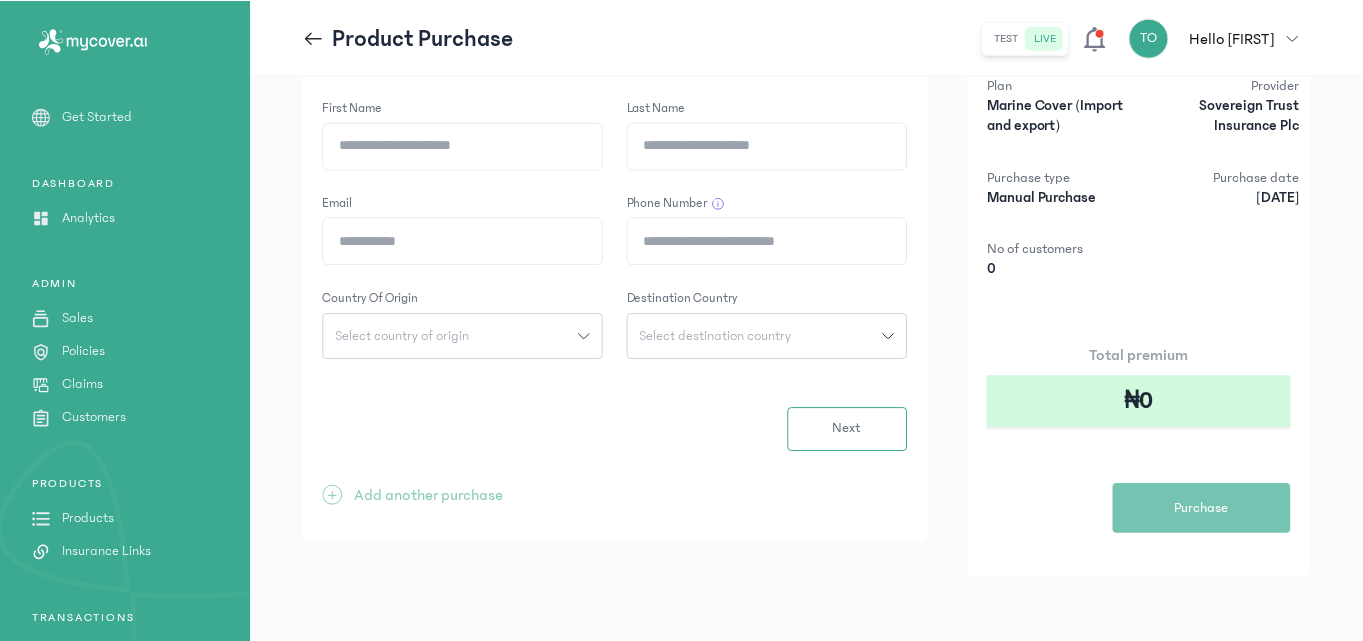 scroll, scrollTop: 0, scrollLeft: 0, axis: both 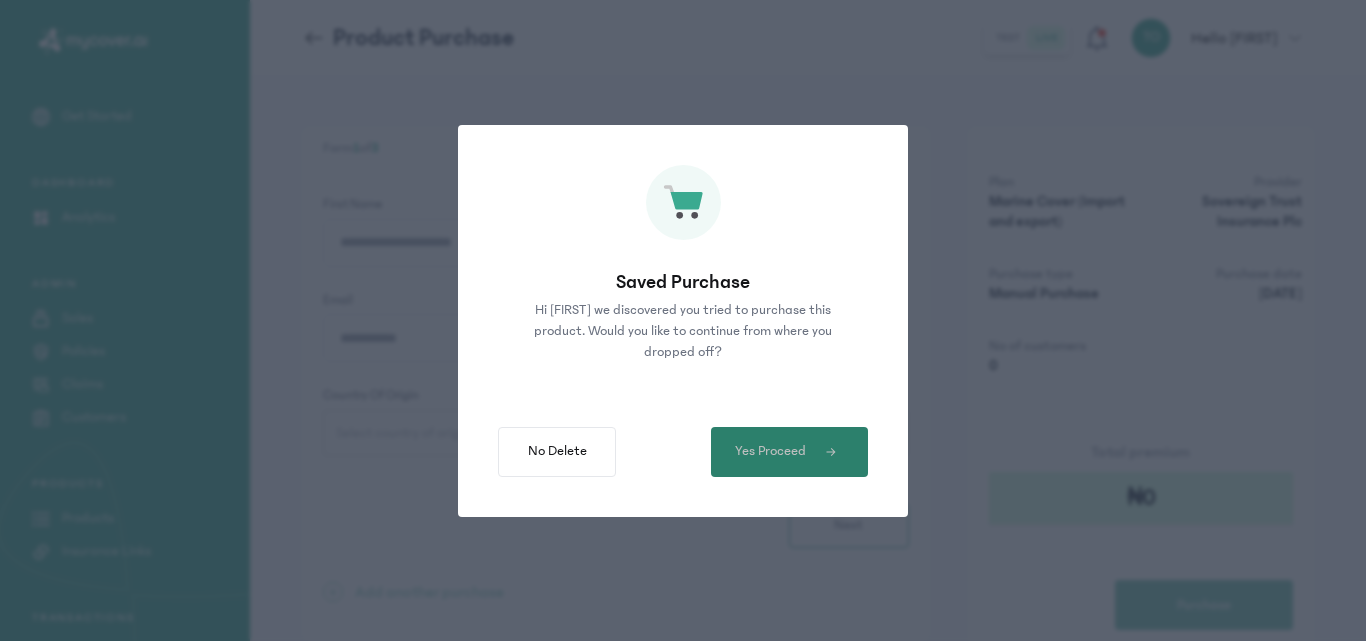 click on "Yes Proceed" at bounding box center [789, 452] 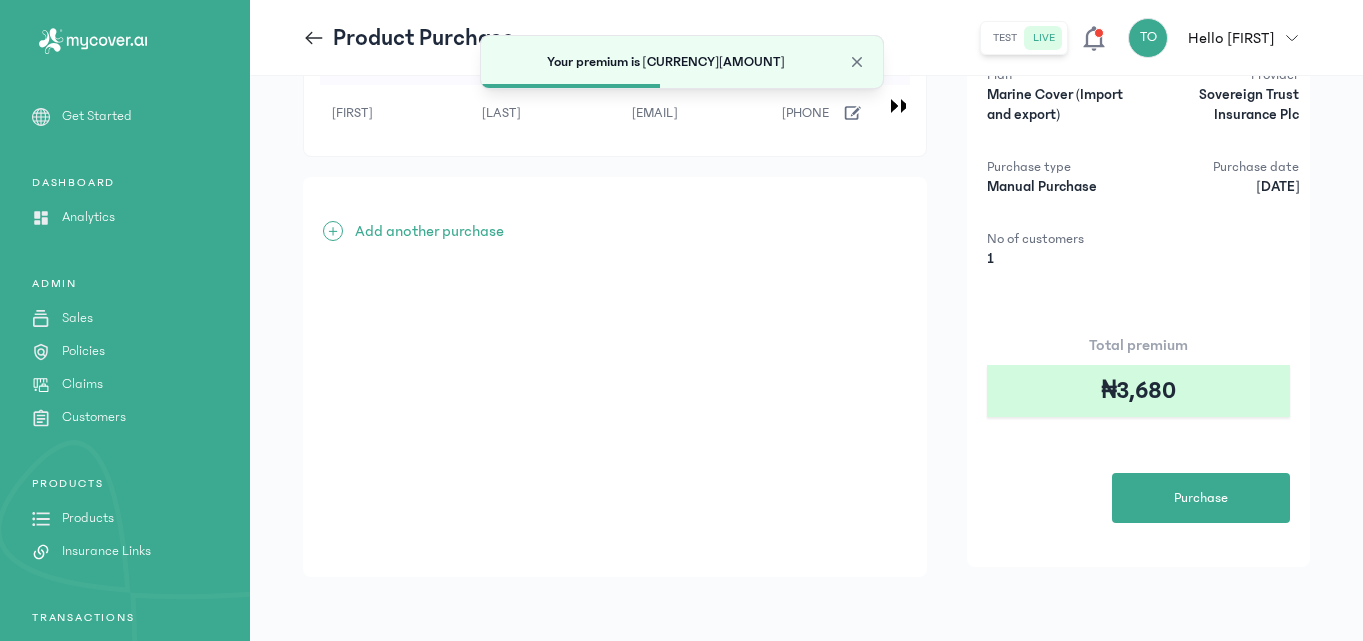 scroll, scrollTop: 110, scrollLeft: 0, axis: vertical 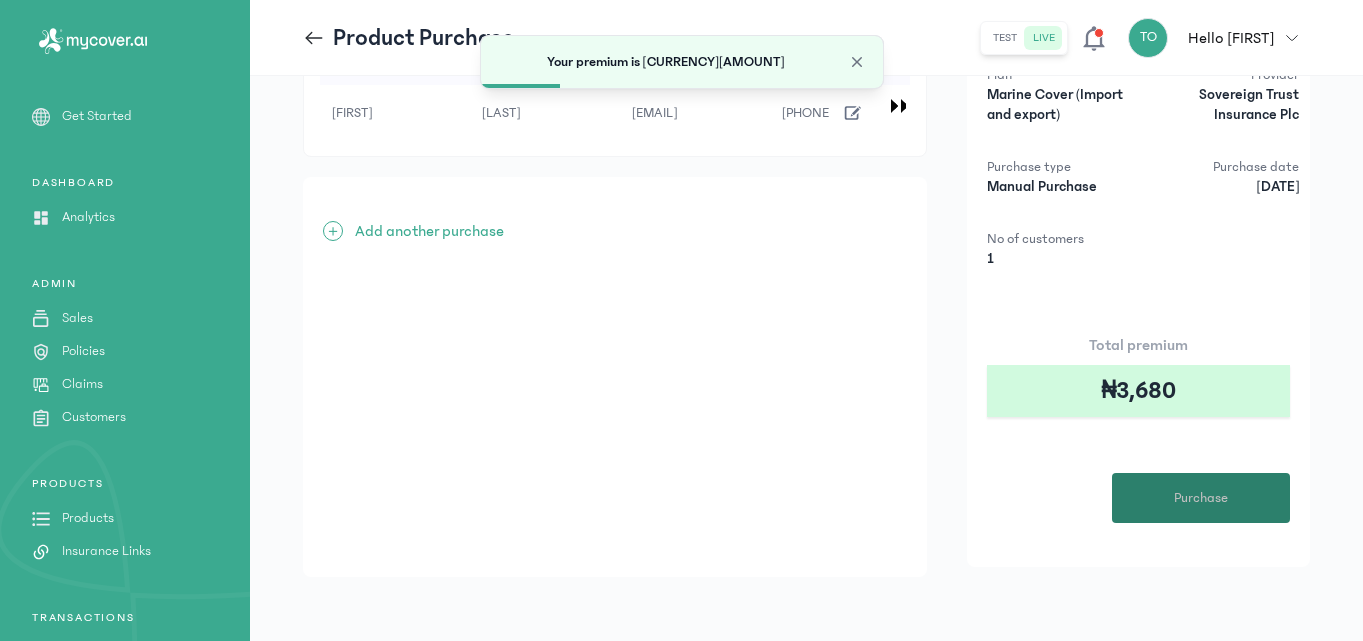 click on "Purchase" at bounding box center [1201, 498] 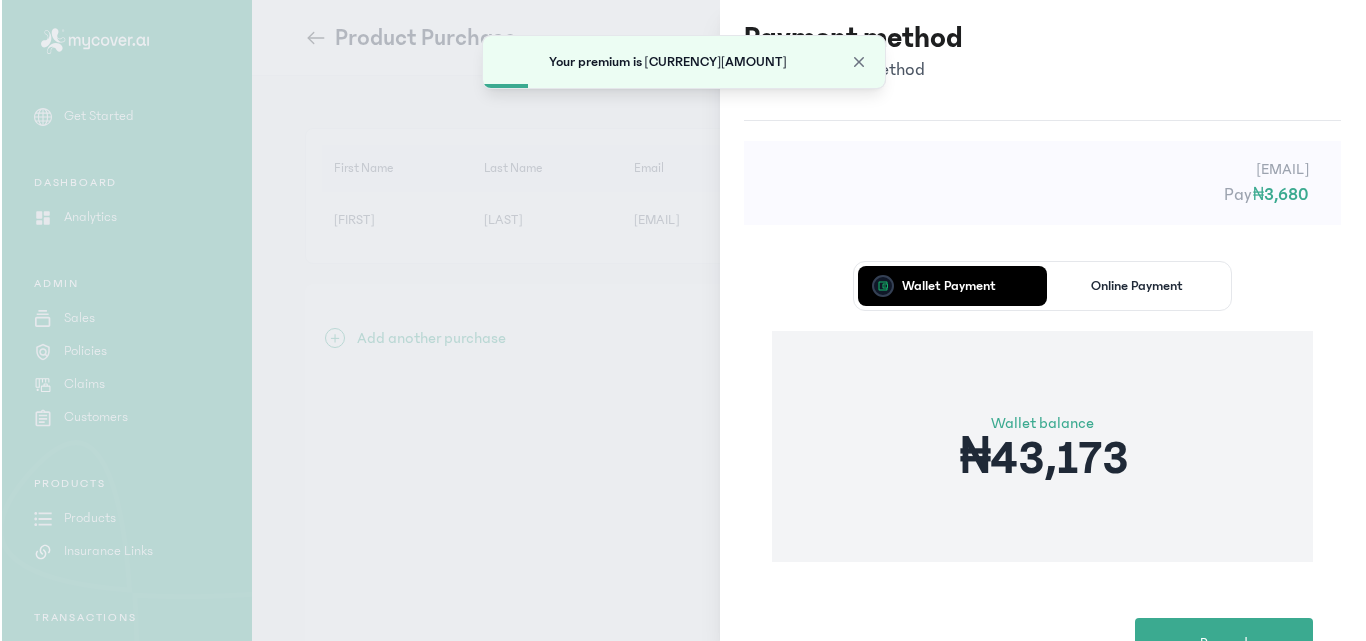 scroll, scrollTop: 0, scrollLeft: 0, axis: both 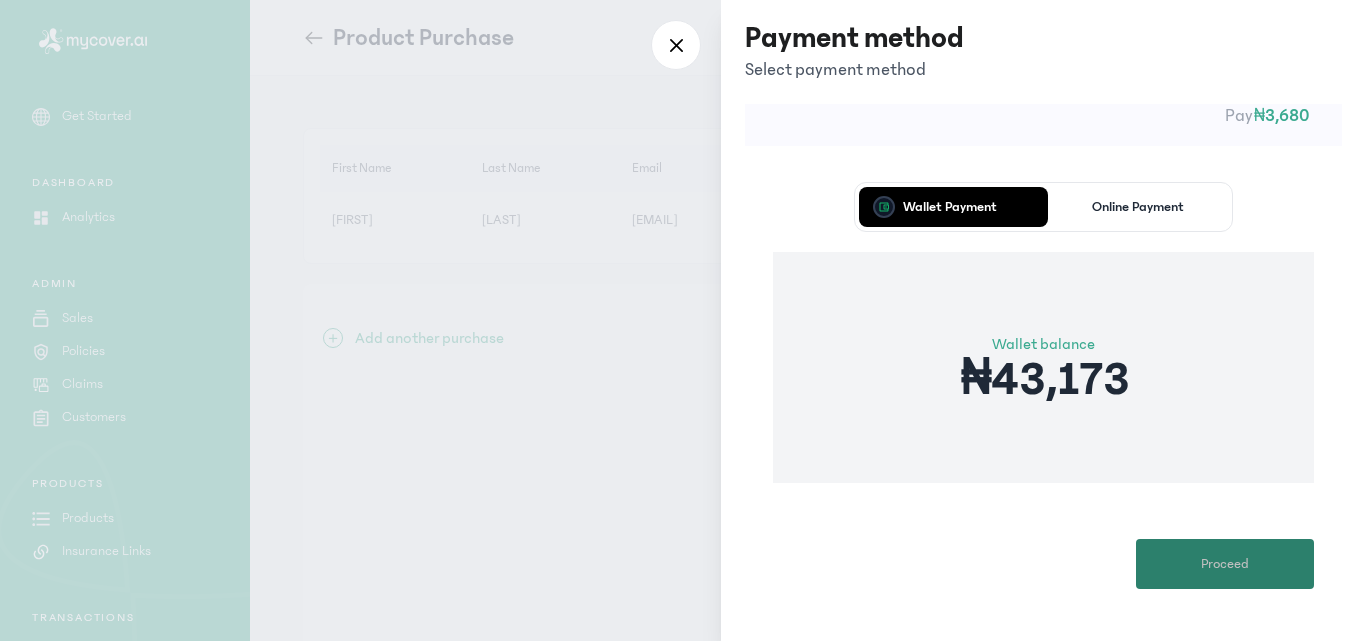 click on "Proceed" at bounding box center (1225, 564) 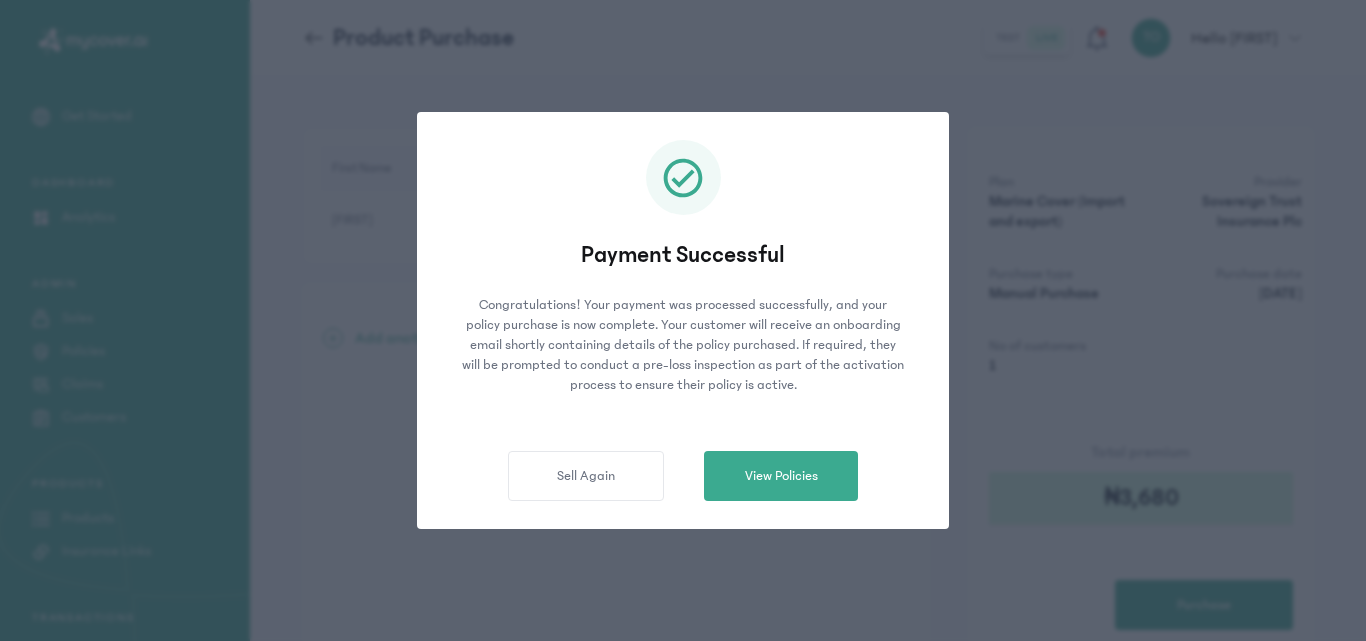 click on "Payment Successful Congratulations! Your payment was processed successfully, and your policy purchase is now complete.
Your customer will receive an onboarding email shortly containing details of the policy purchased. If required, they will be prompted to conduct a pre-loss inspection as part of the activation process to ensure their policy is active.  Sell Again   View Policies" 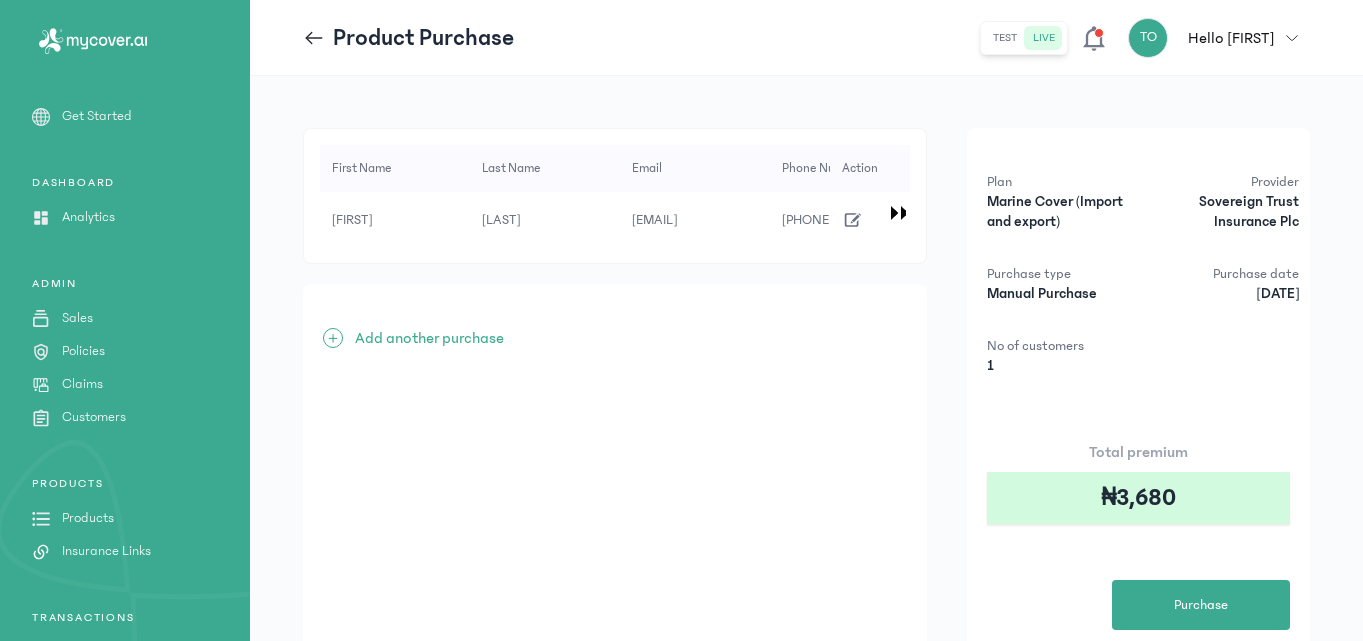click on "Products" at bounding box center [88, 518] 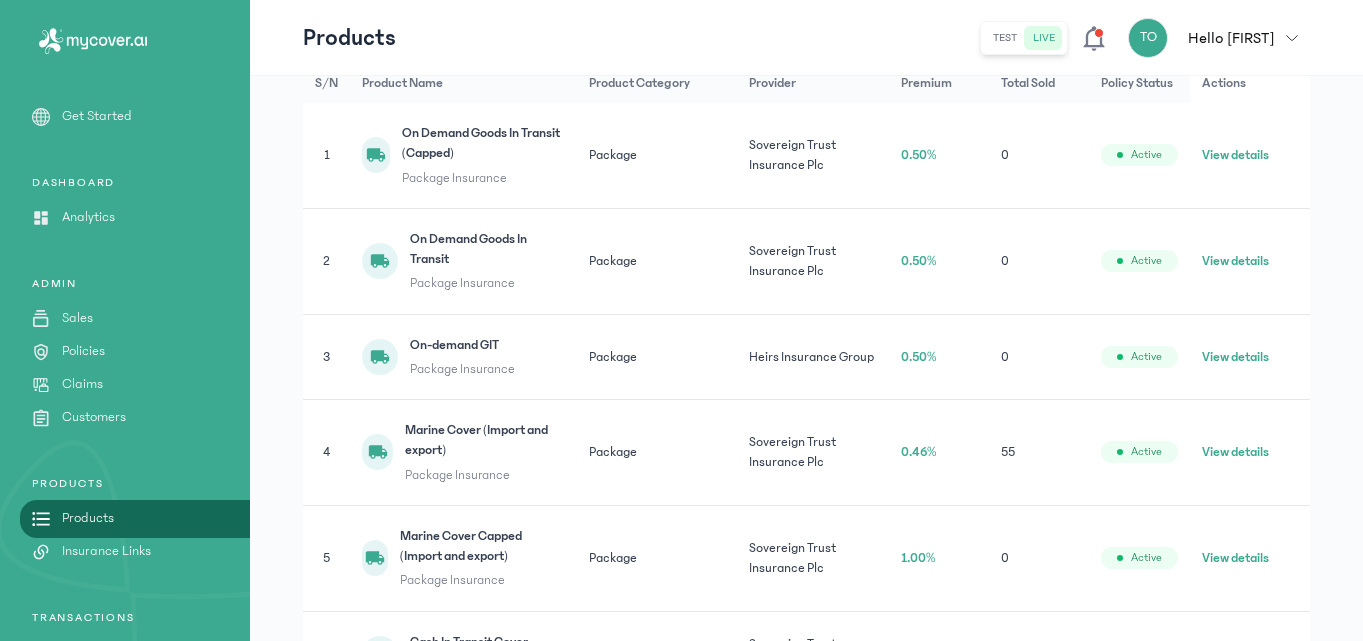 scroll, scrollTop: 372, scrollLeft: 0, axis: vertical 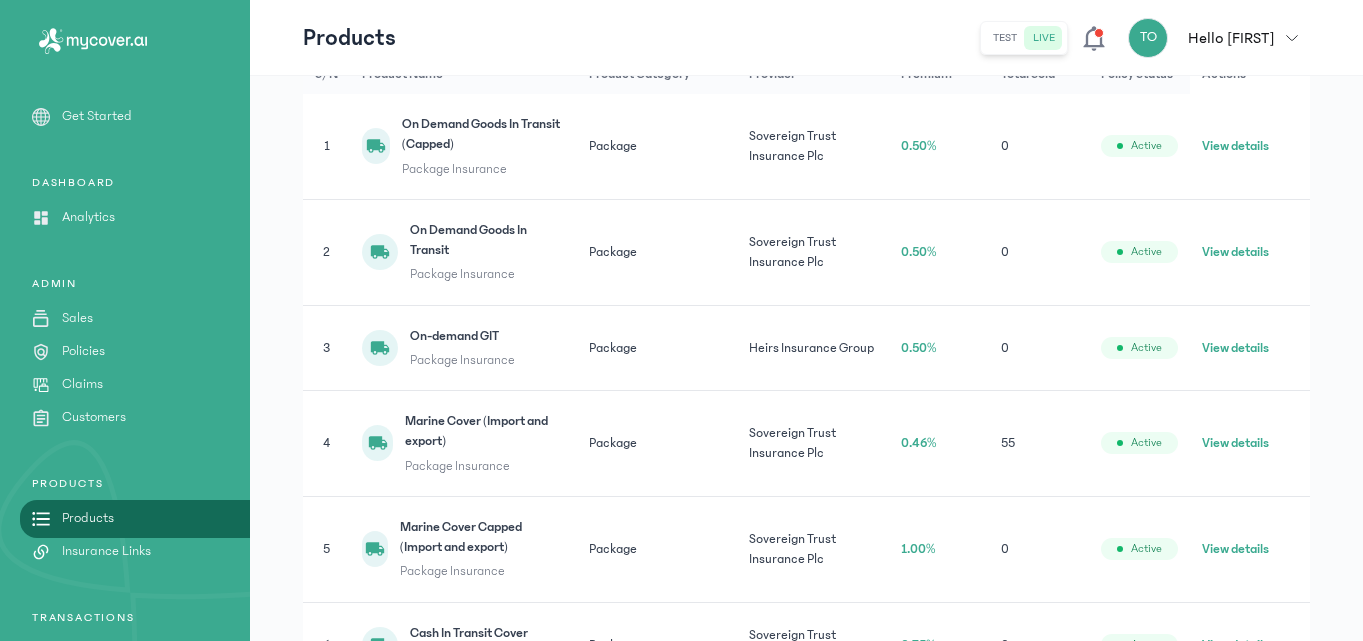 click on "View details" 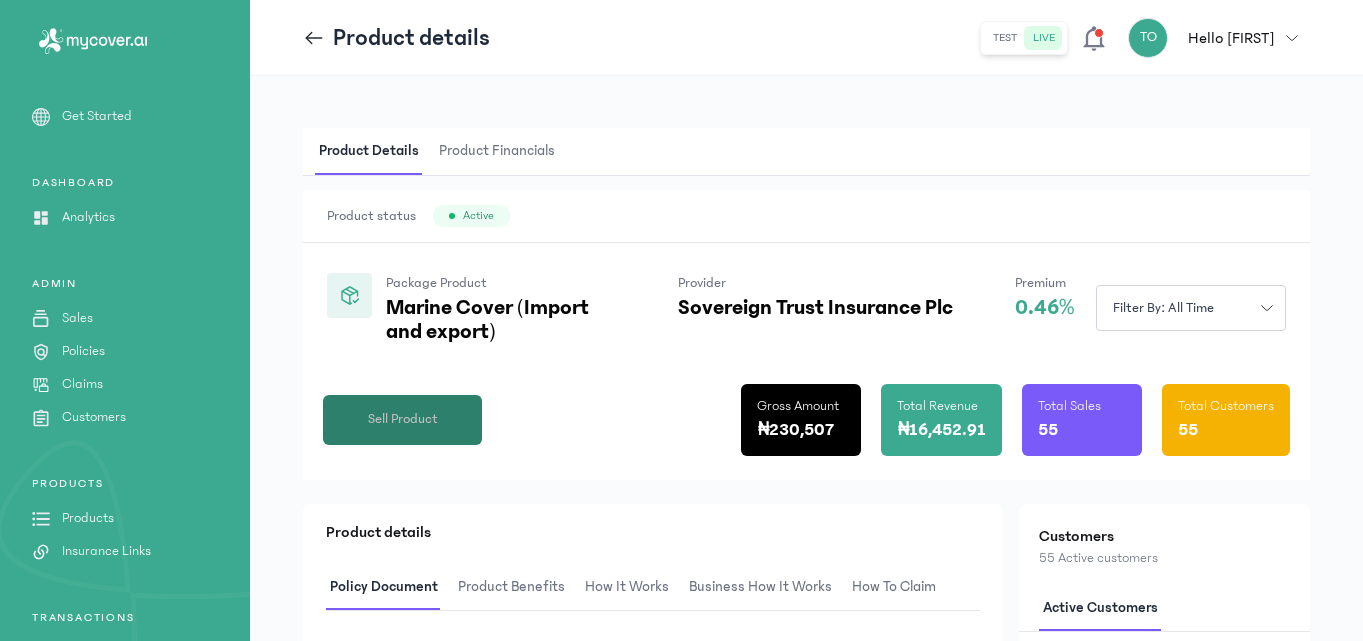 click on "Sell Product" 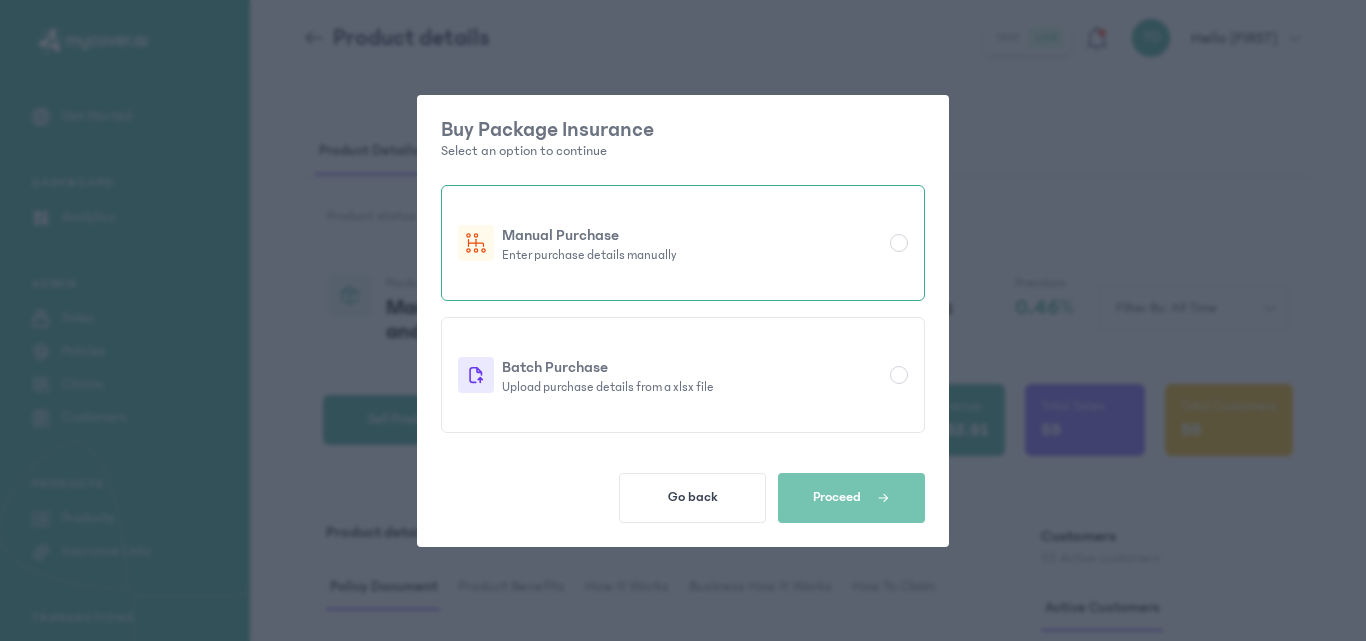 click at bounding box center [899, 243] 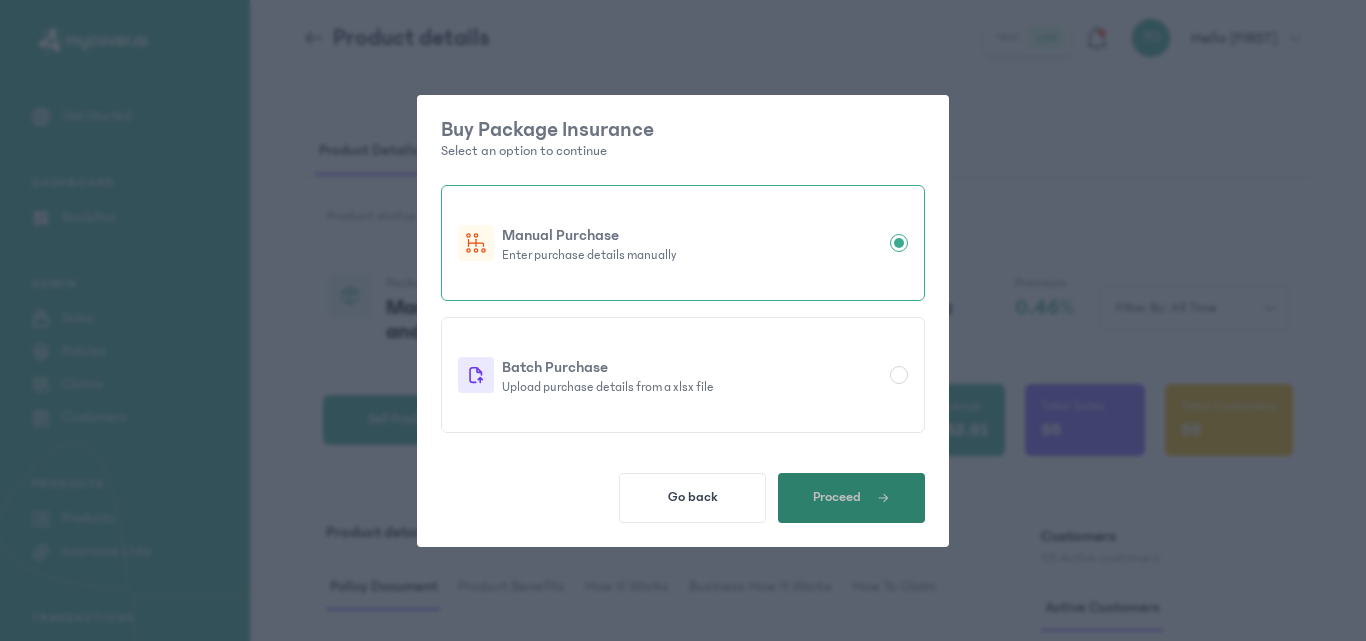 click on "Proceed" at bounding box center [851, 498] 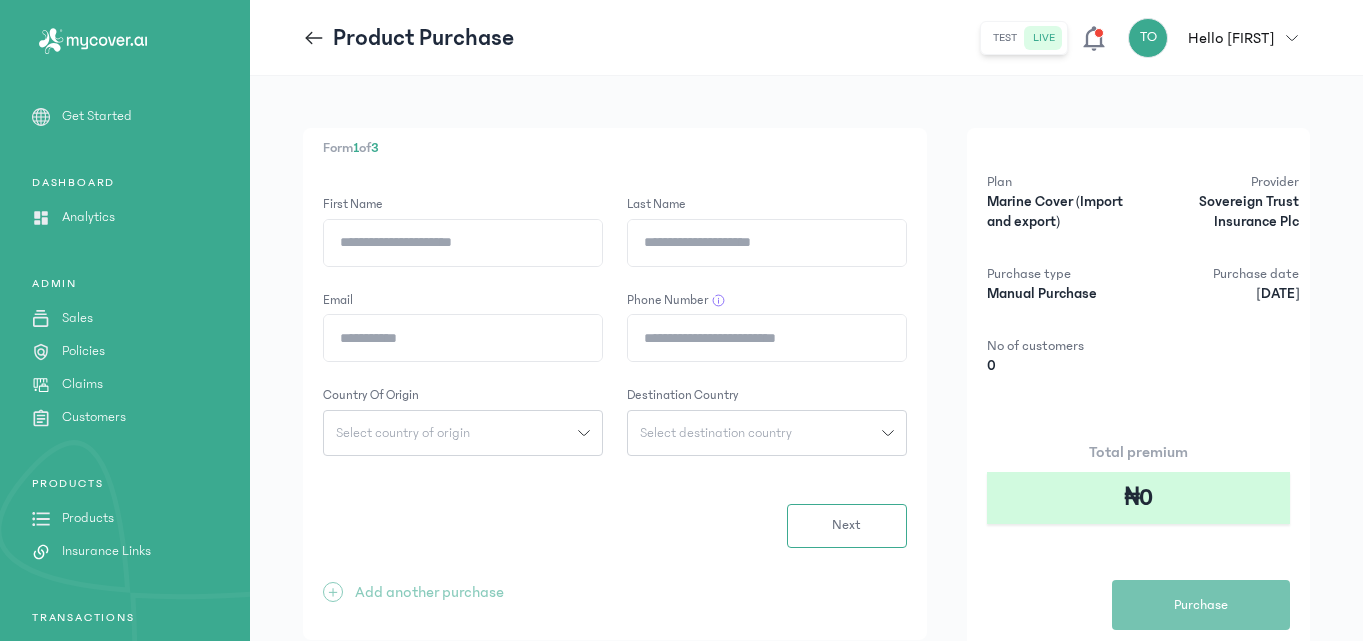 click on "First Name" 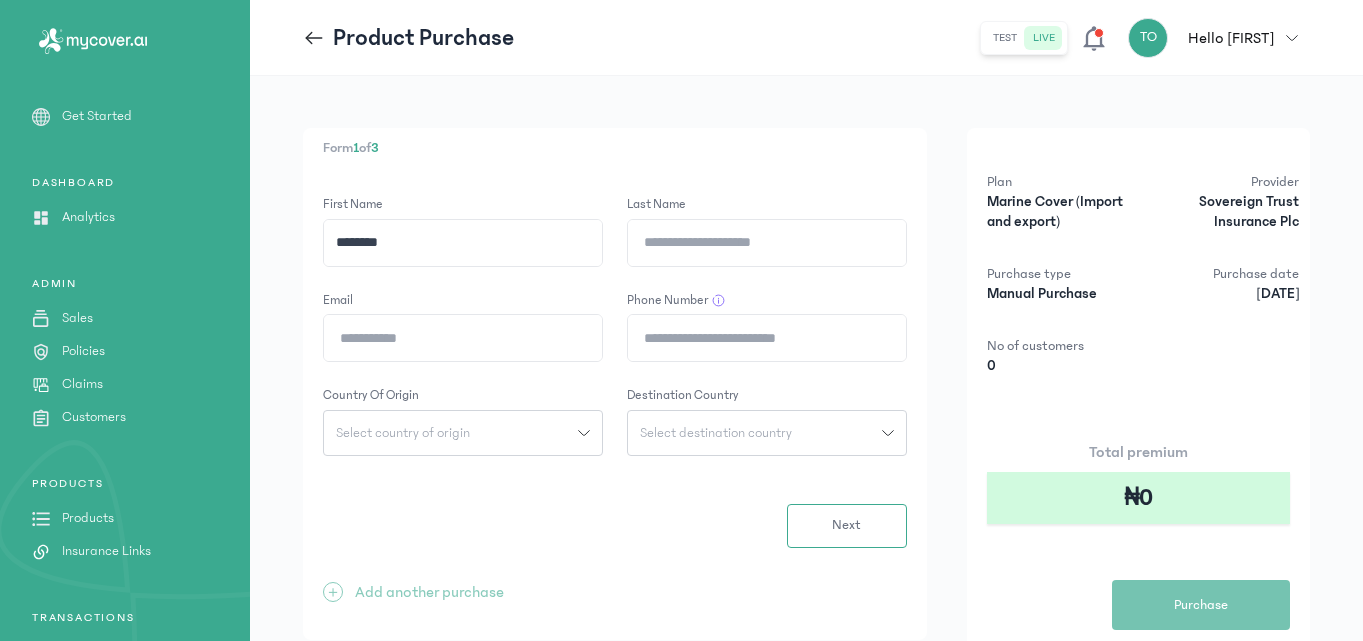 type on "*******" 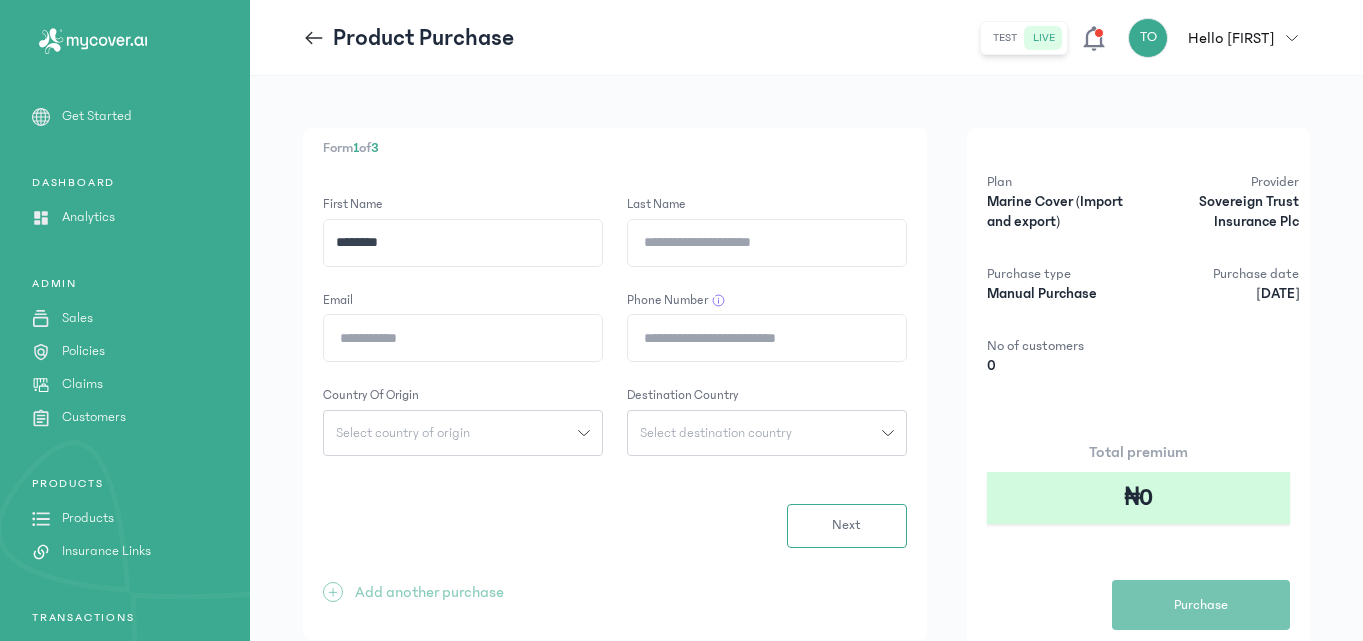 click on "Last Name" 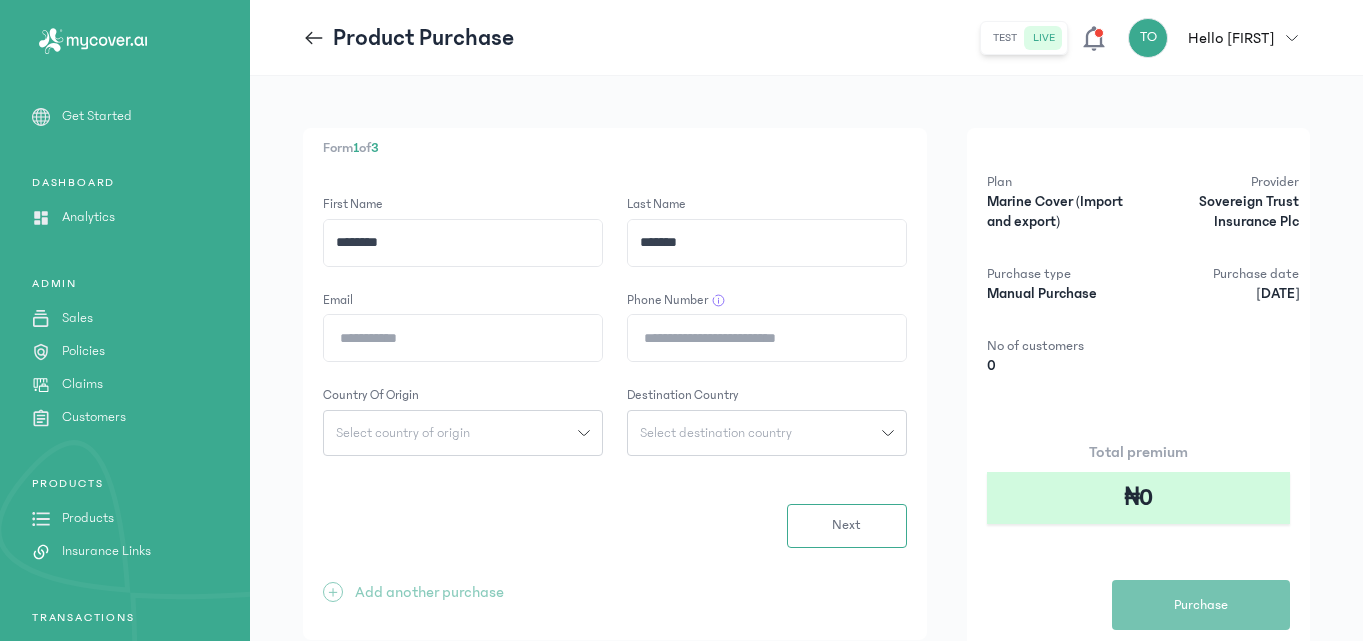 type on "*******" 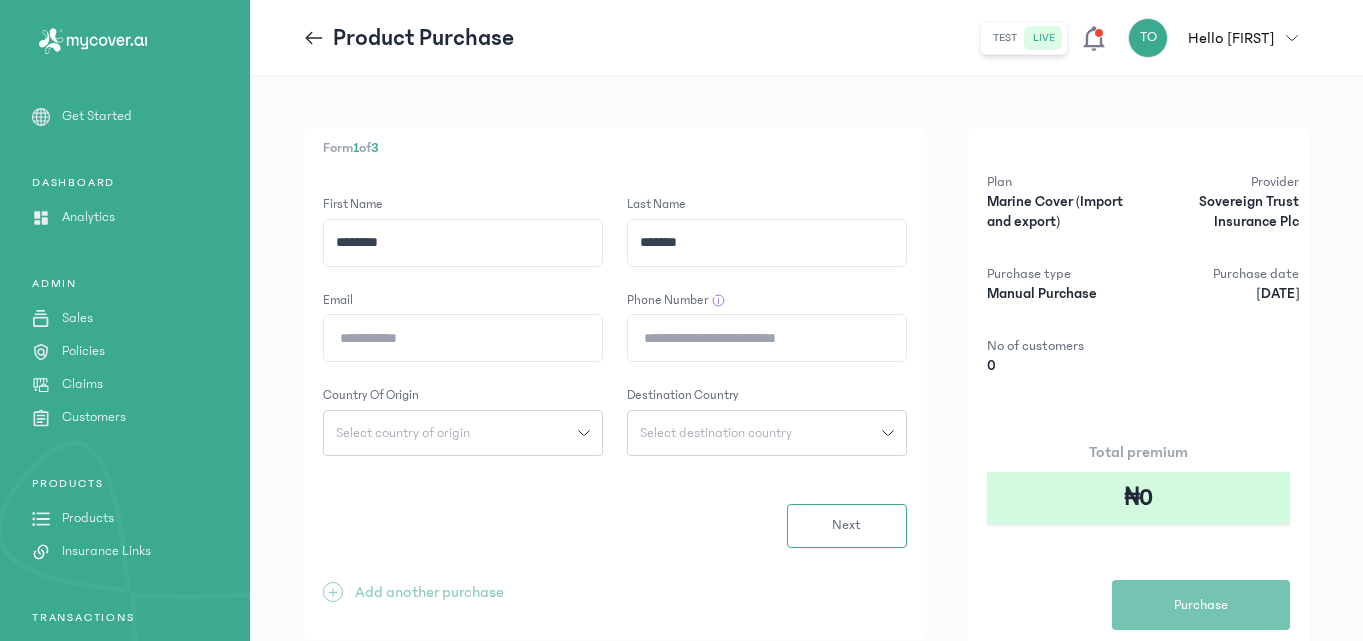 click on "Email" 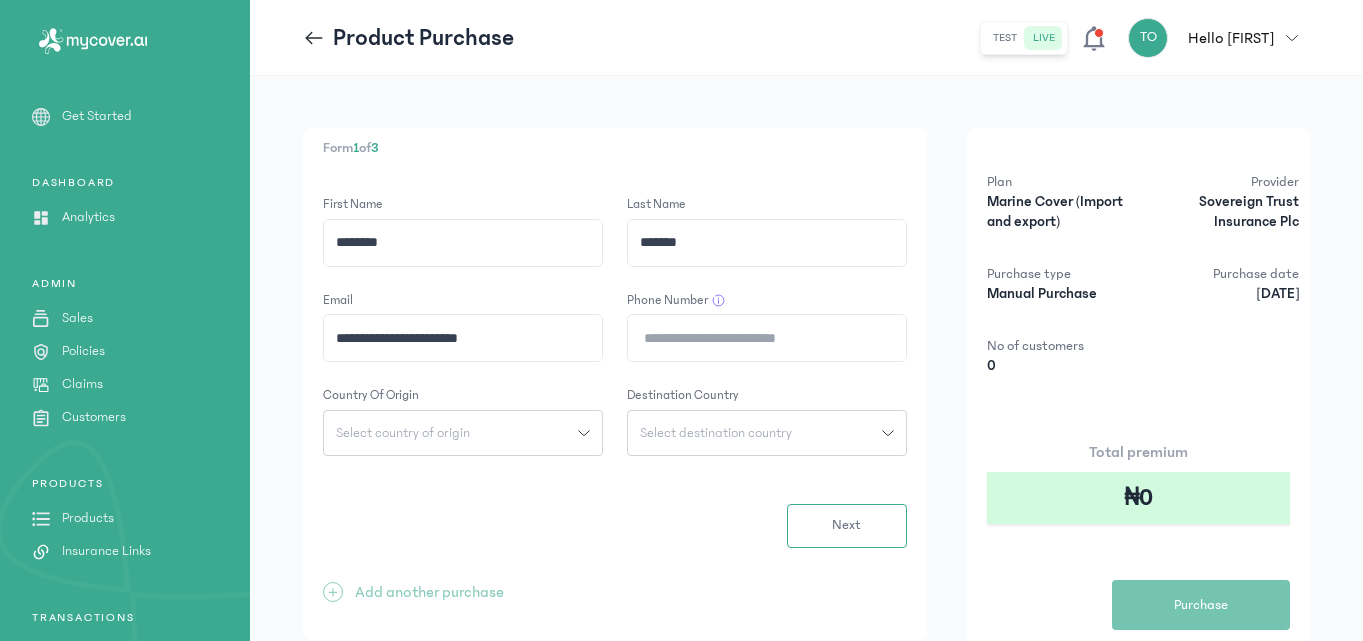 type on "**********" 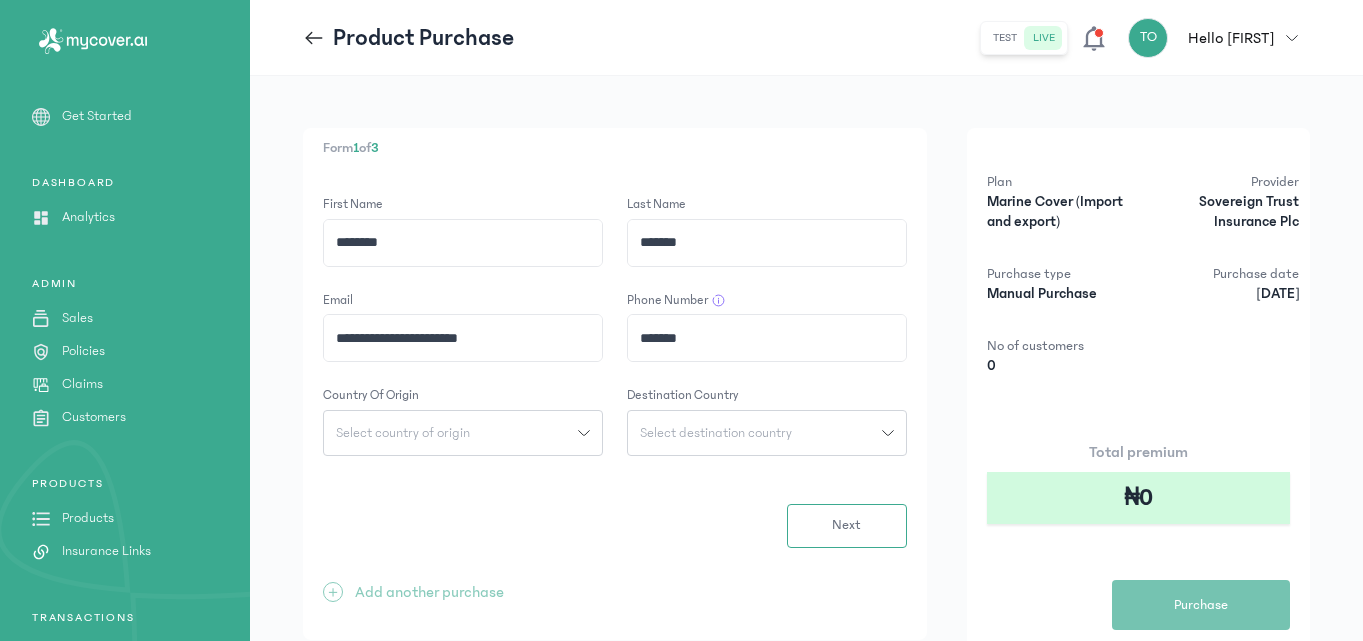 type on "**********" 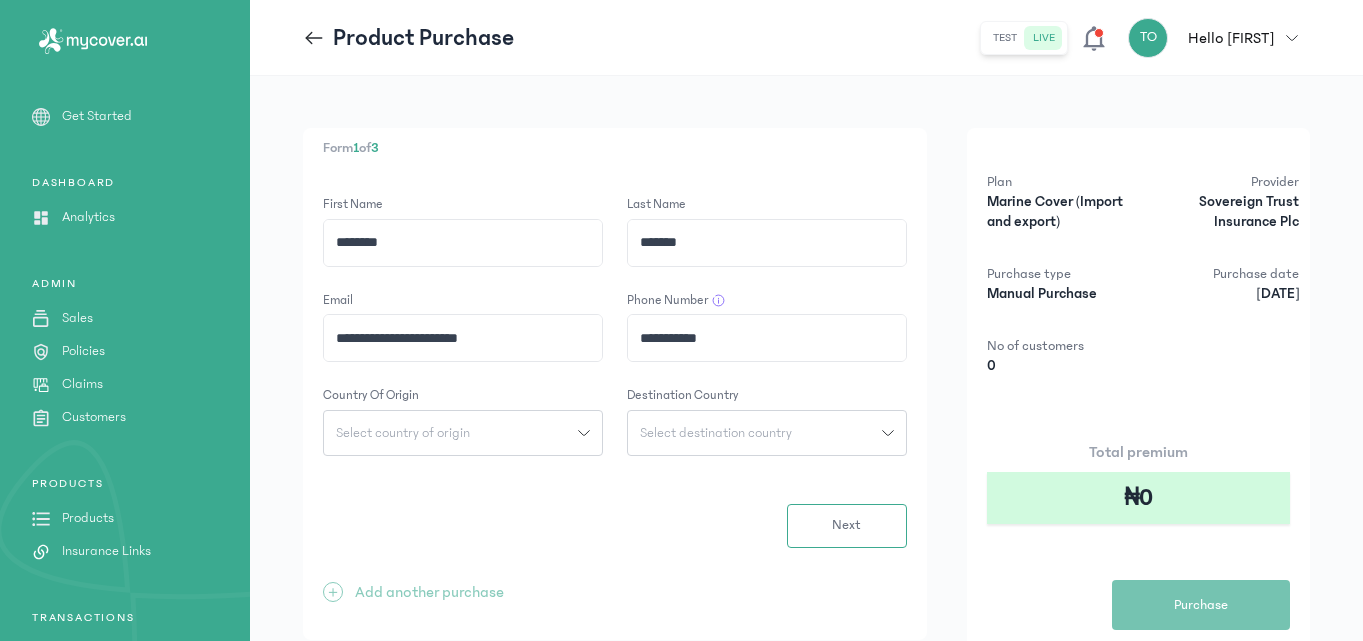 click on "Select country of origin" 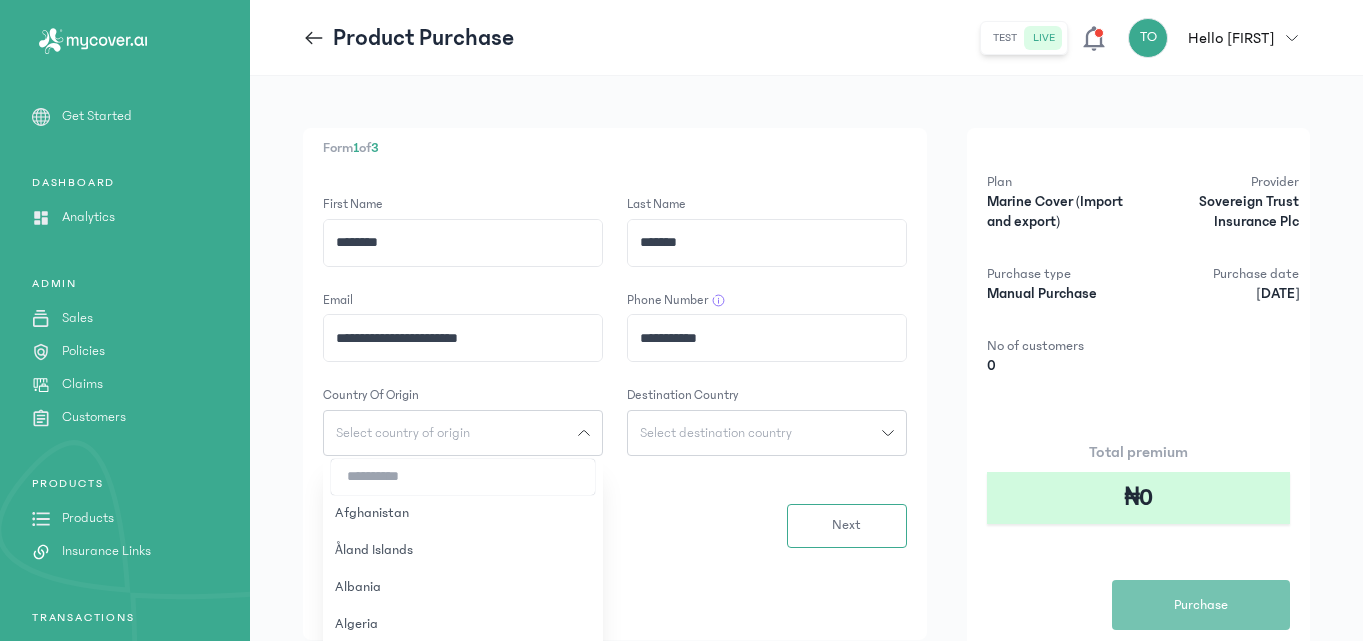 click at bounding box center (463, 477) 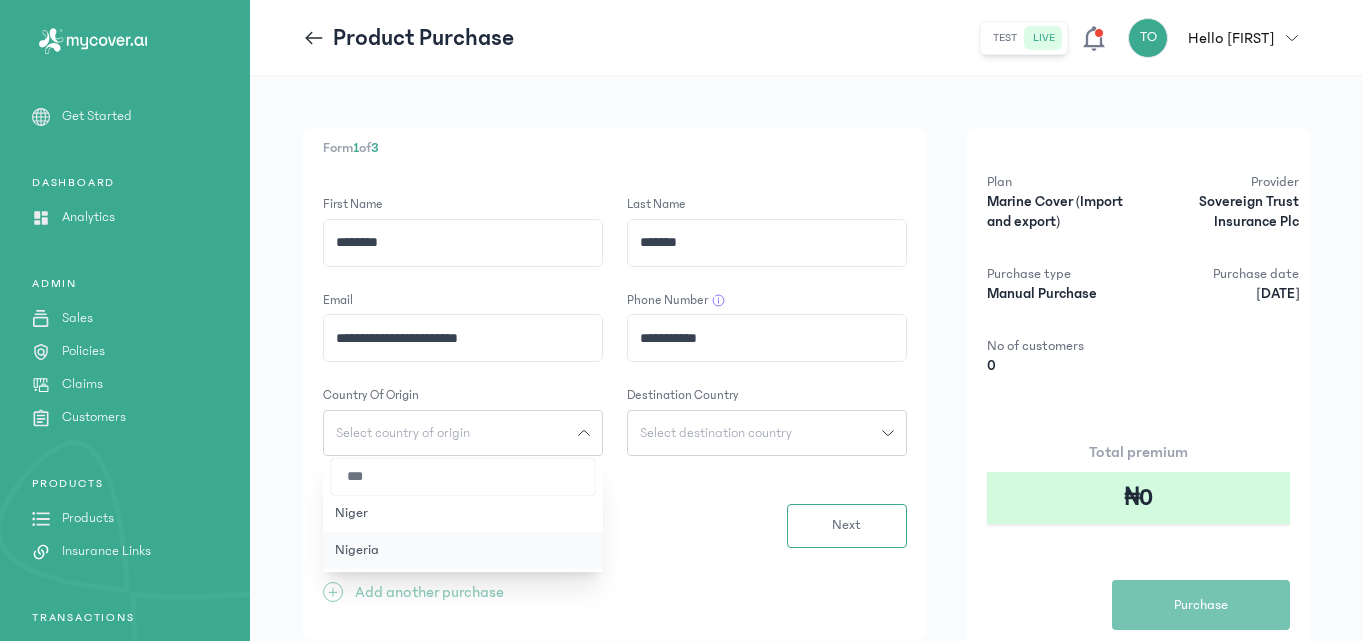 type on "***" 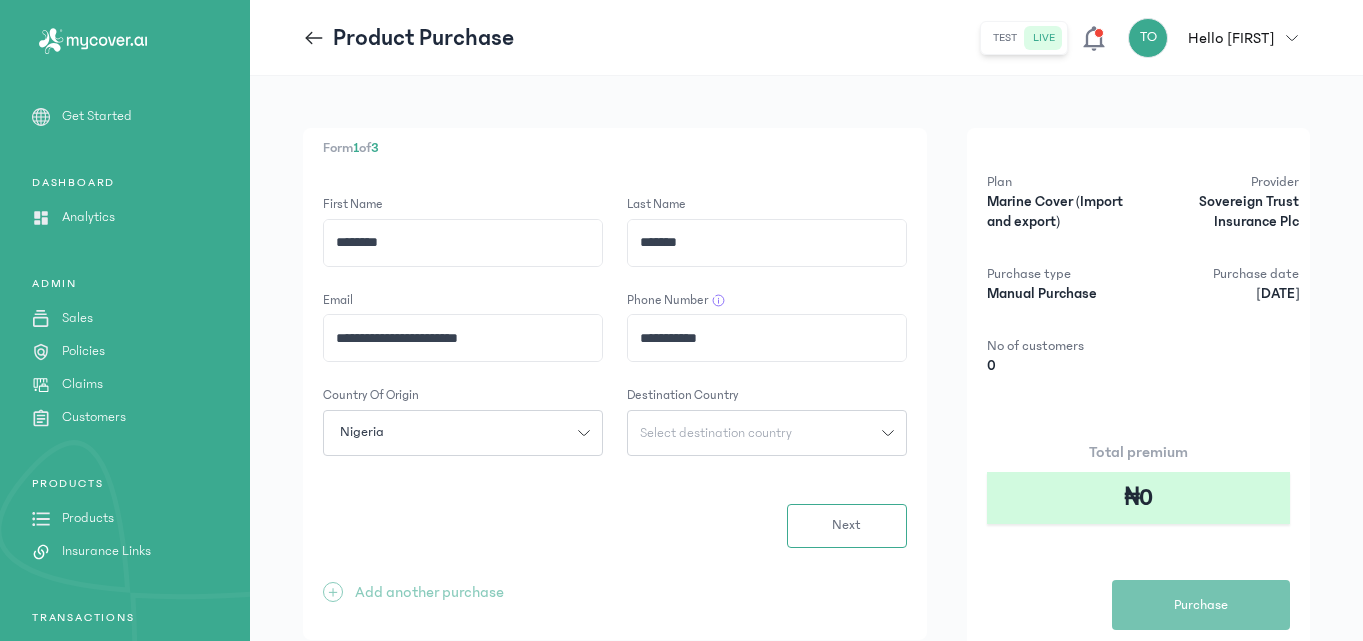click on "Select destination country" at bounding box center [716, 433] 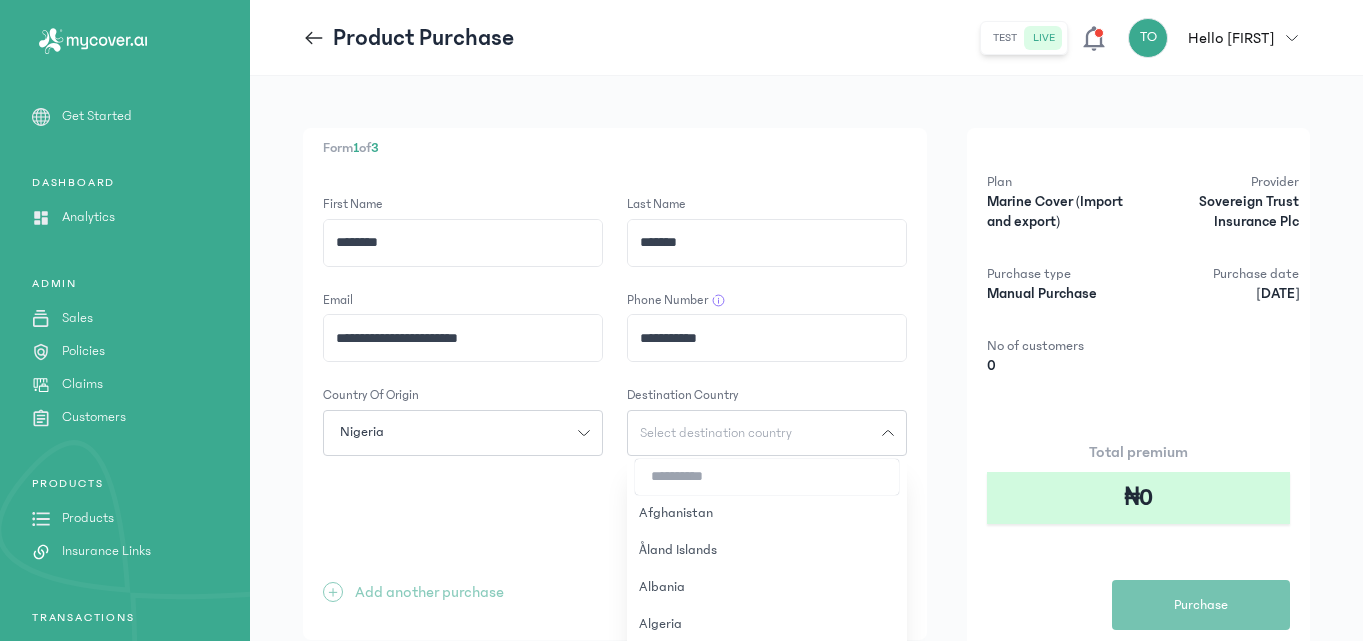 click at bounding box center (767, 477) 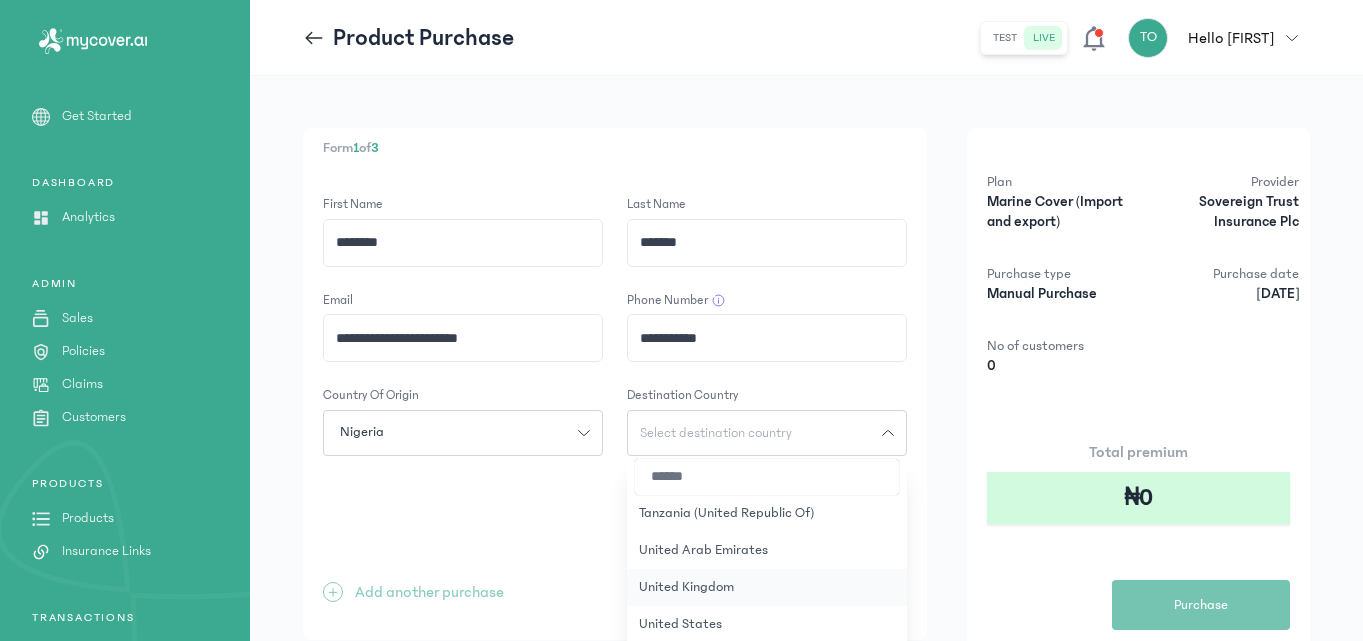 type on "******" 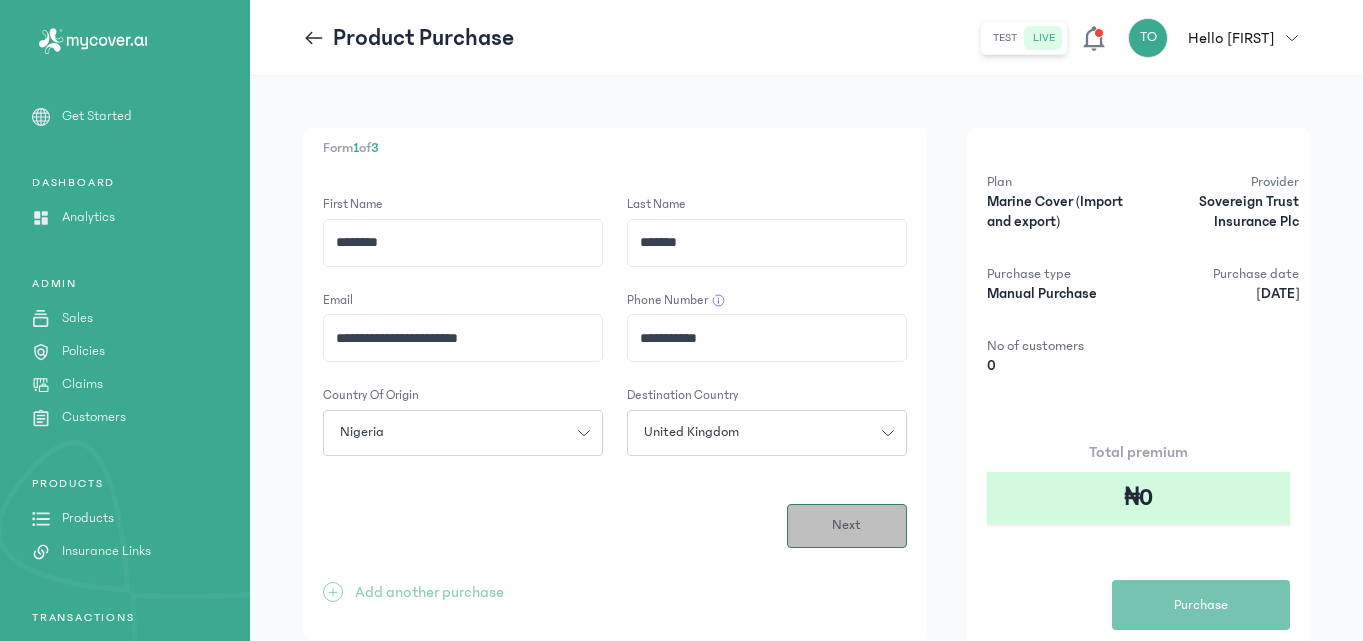 click on "Next" at bounding box center (847, 526) 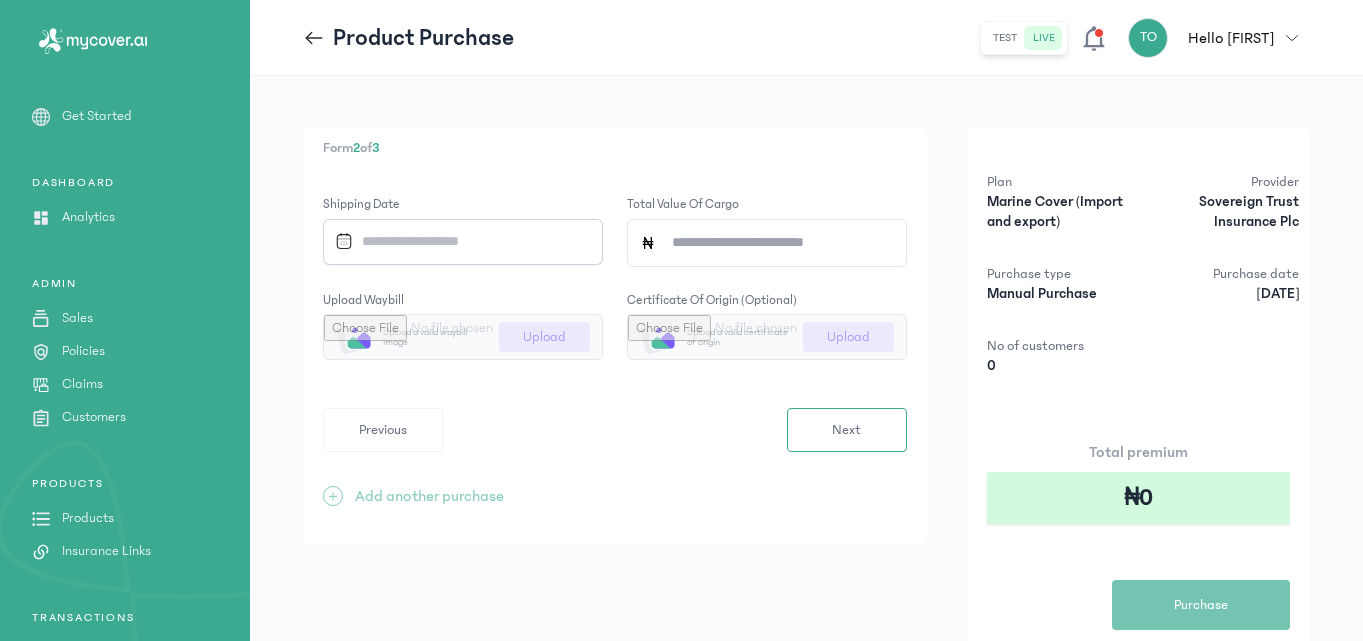 click on "Total value of cargo" 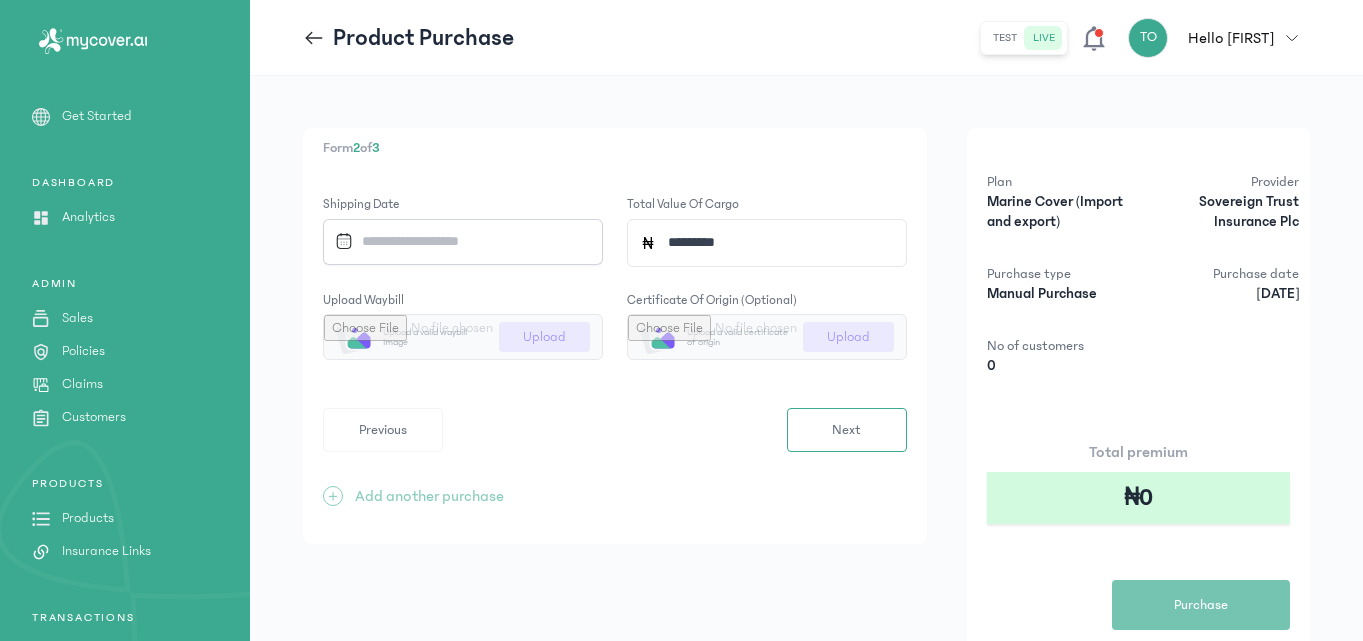 type on "*********" 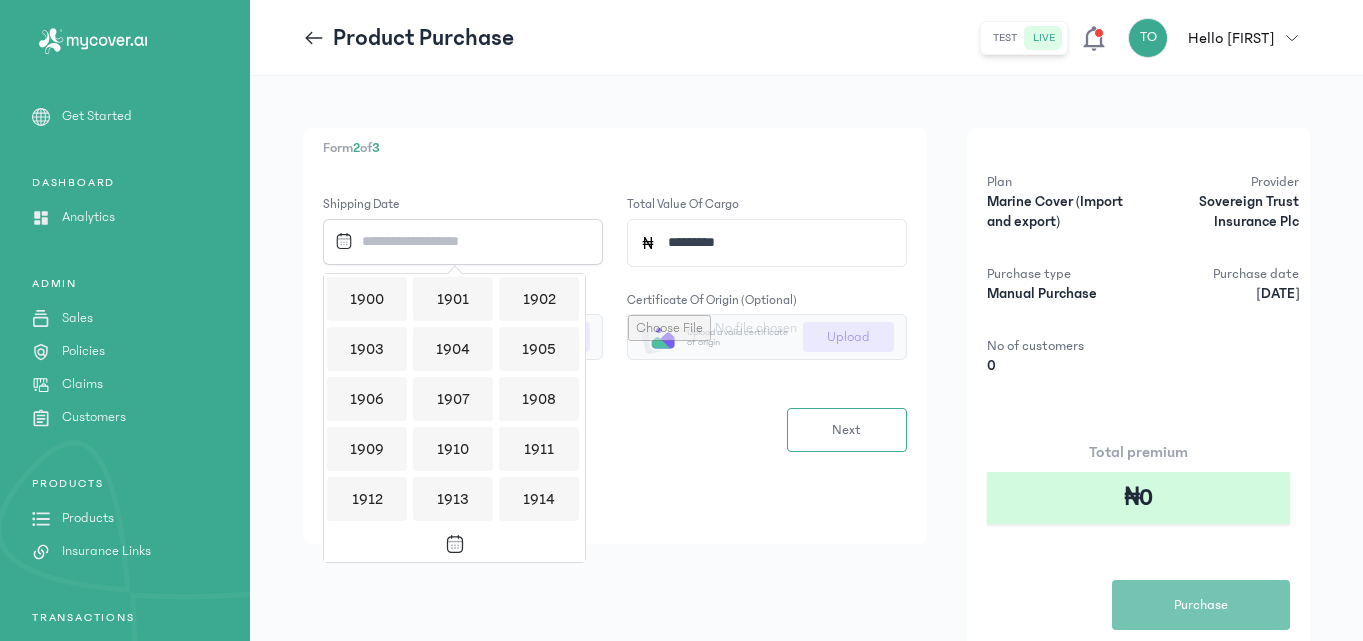 scroll, scrollTop: 1939, scrollLeft: 0, axis: vertical 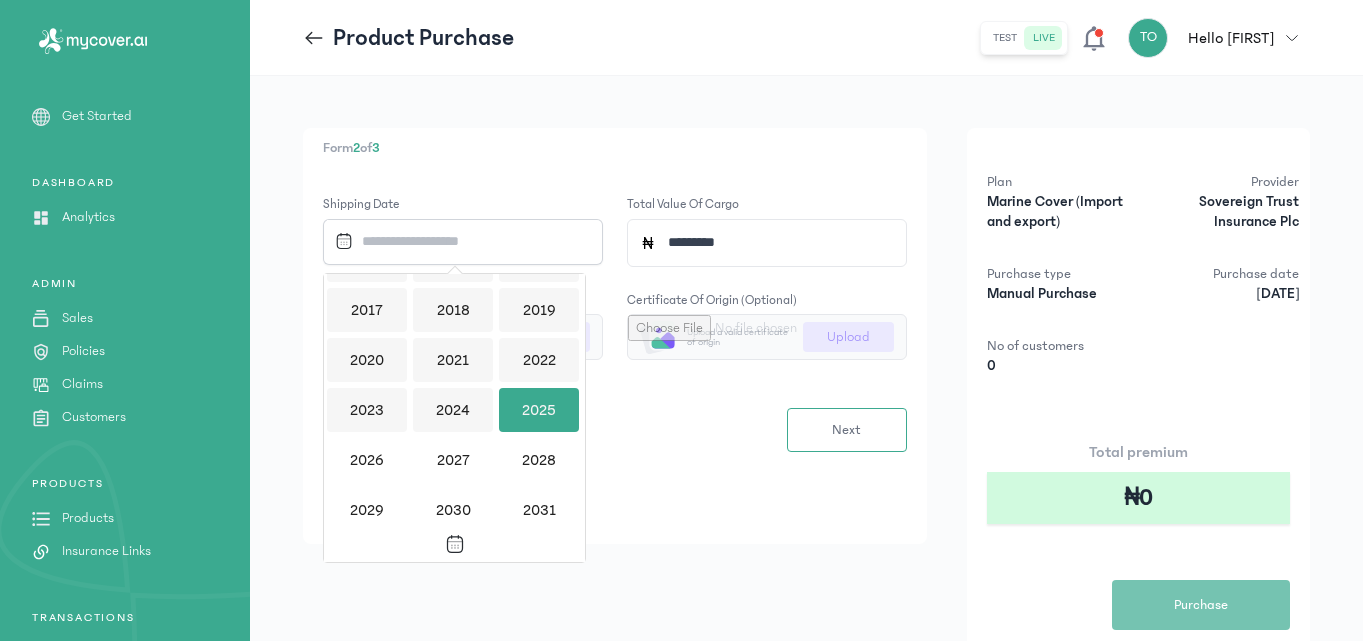 click on "2025" at bounding box center (539, 410) 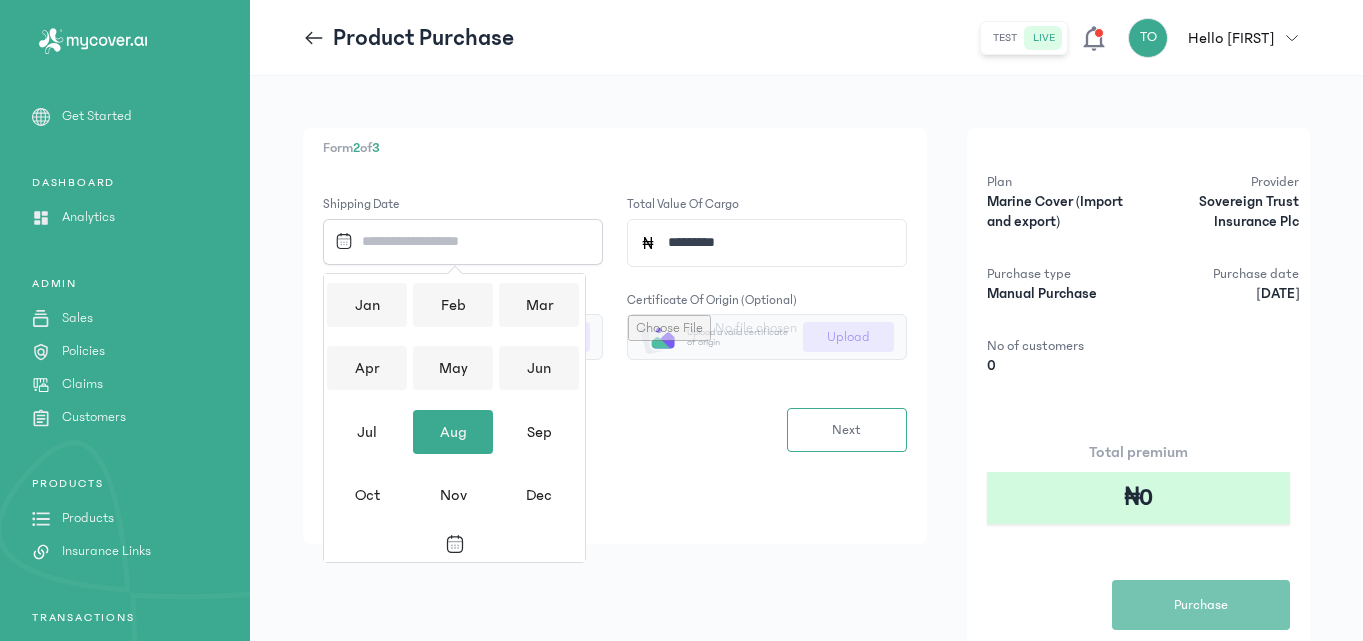 click on "Aug" at bounding box center (453, 432) 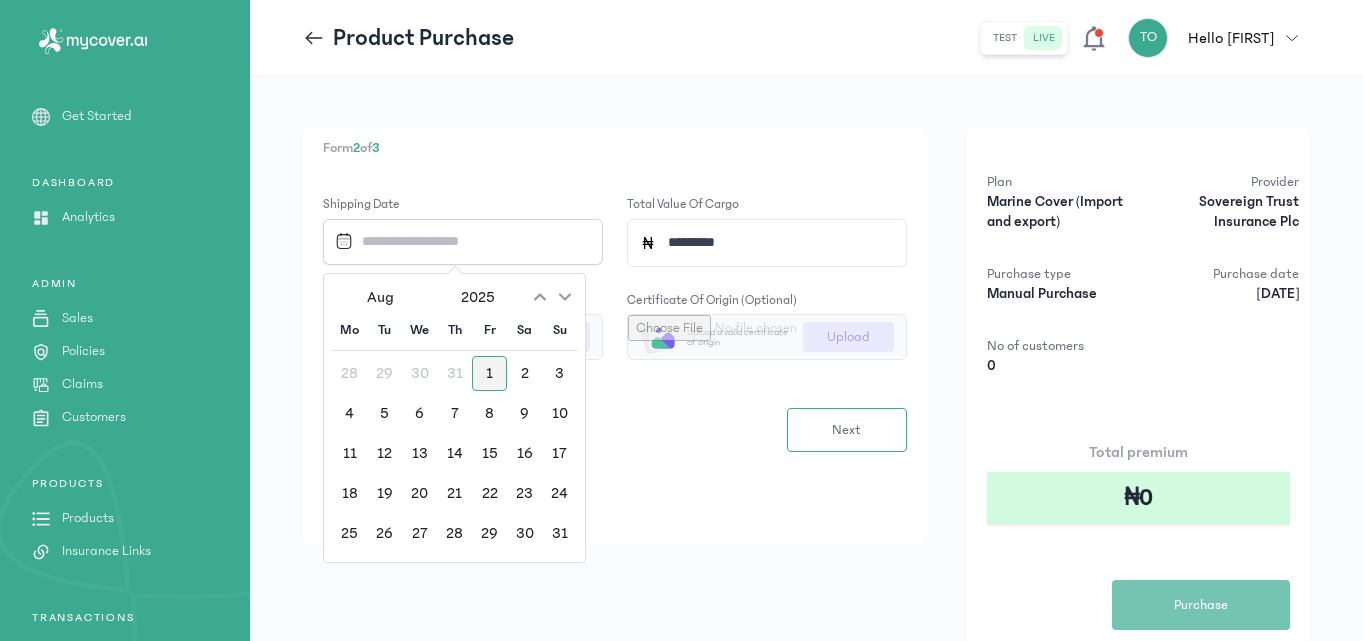 click on "1" at bounding box center [489, 373] 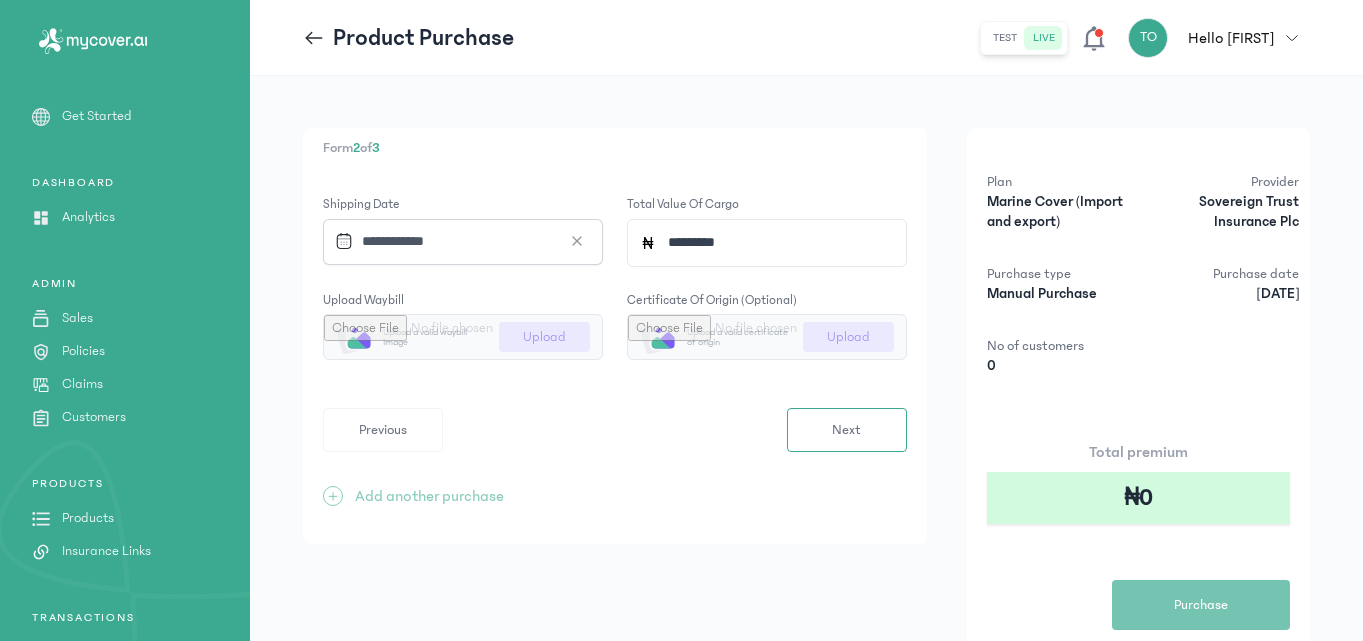 click at bounding box center (463, 337) 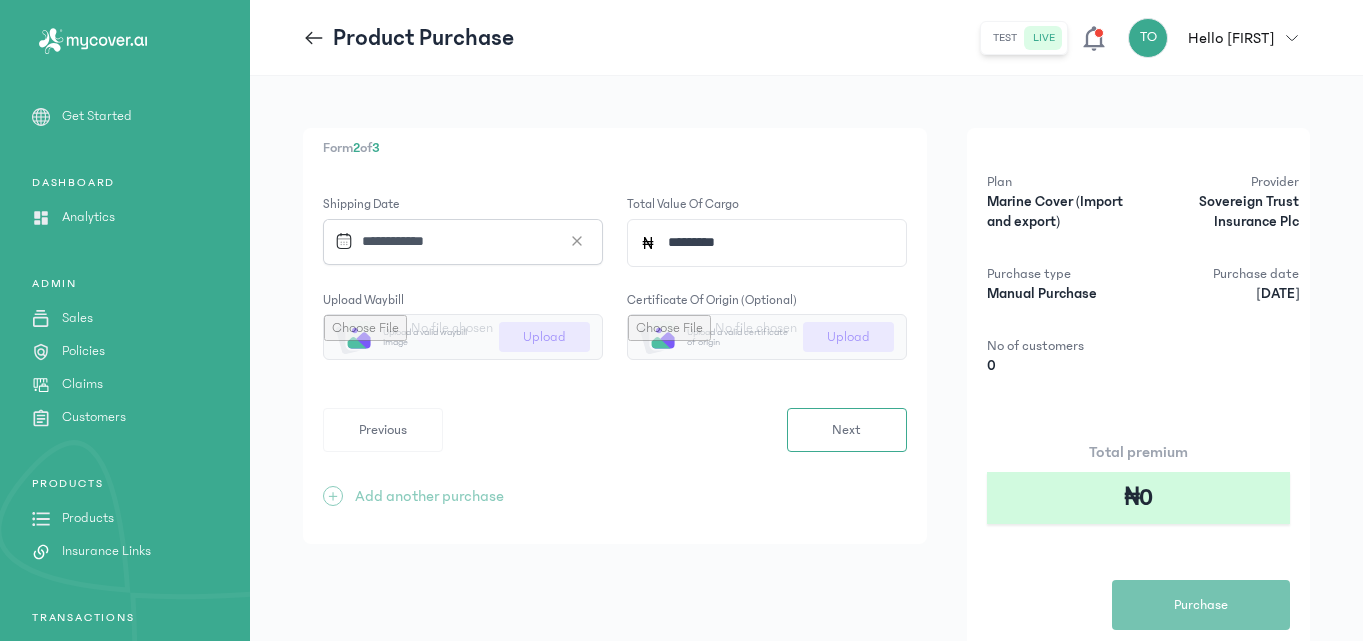 type on "**********" 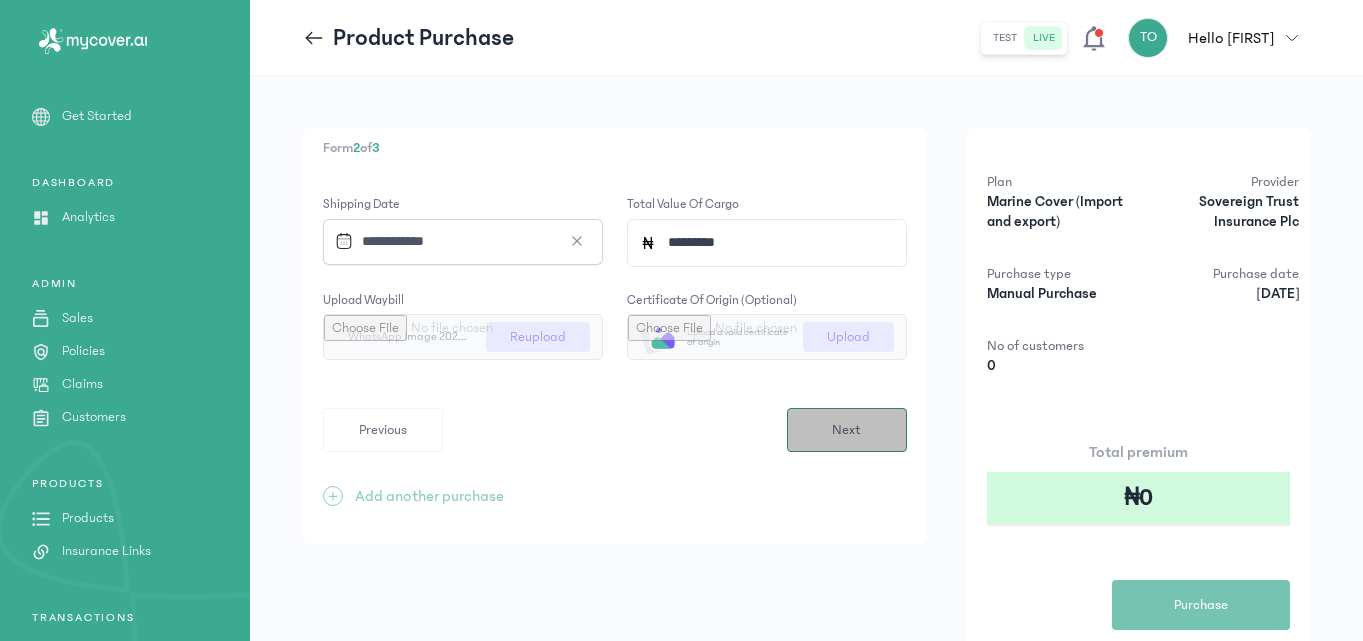 click on "Next" at bounding box center [847, 430] 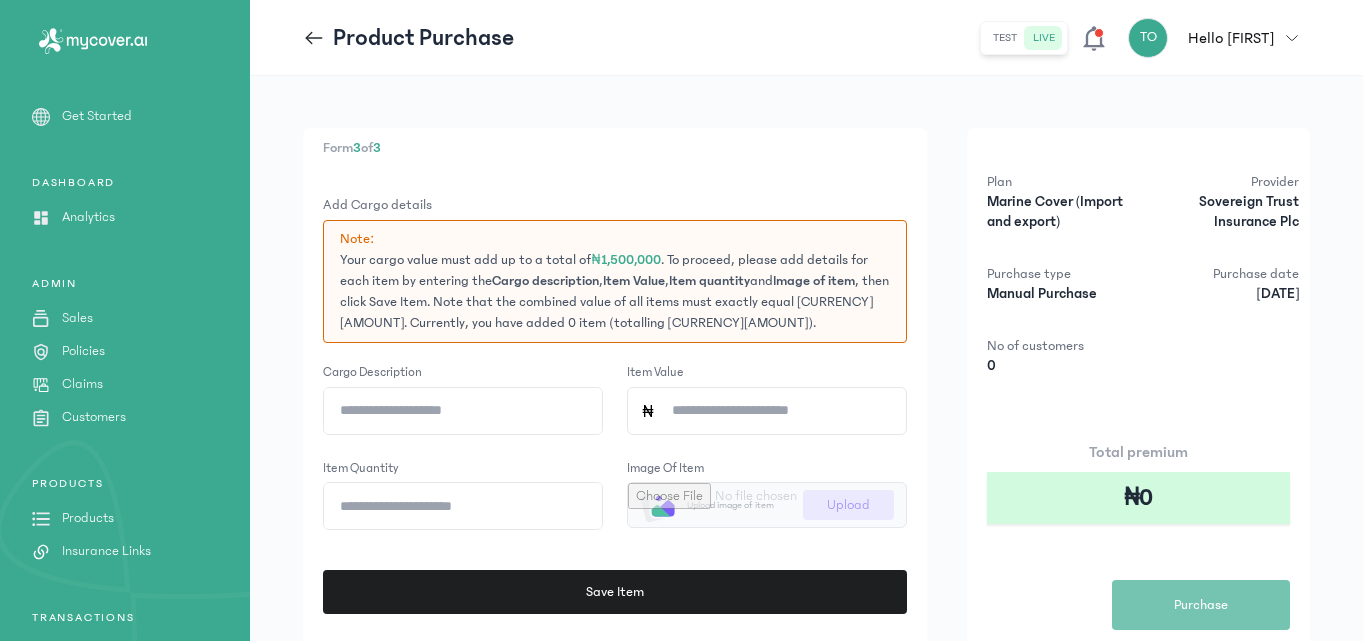 click on "Cargo description" 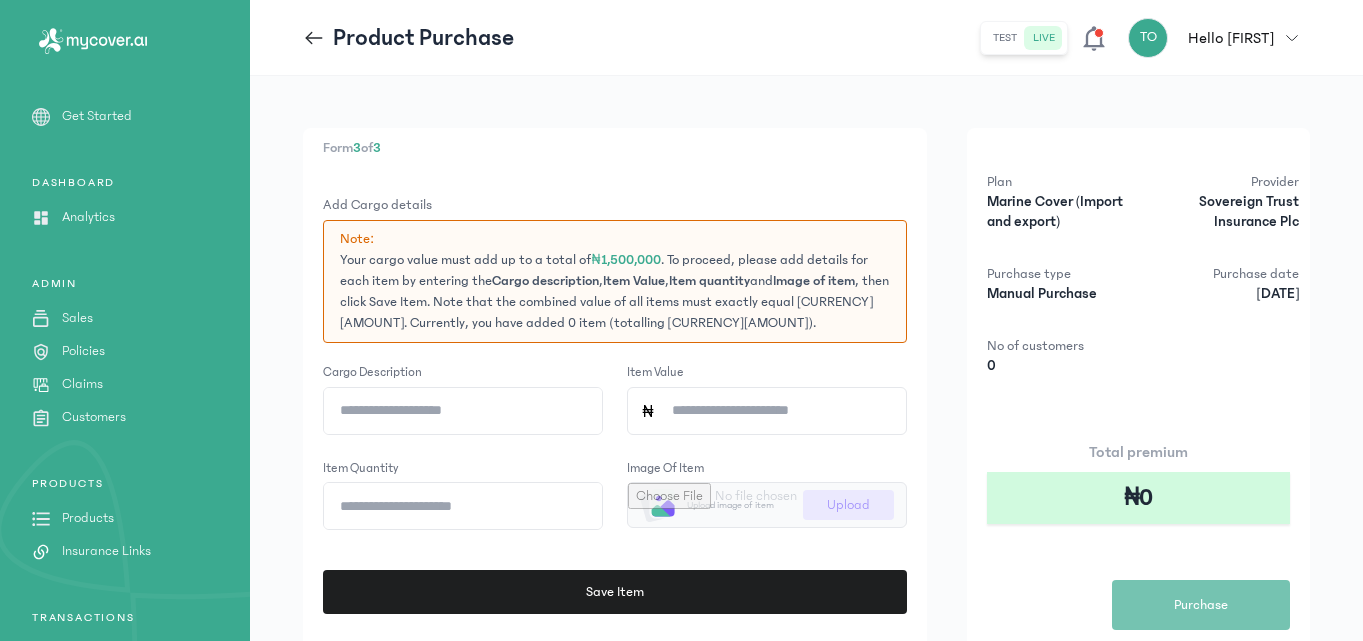 type on "**********" 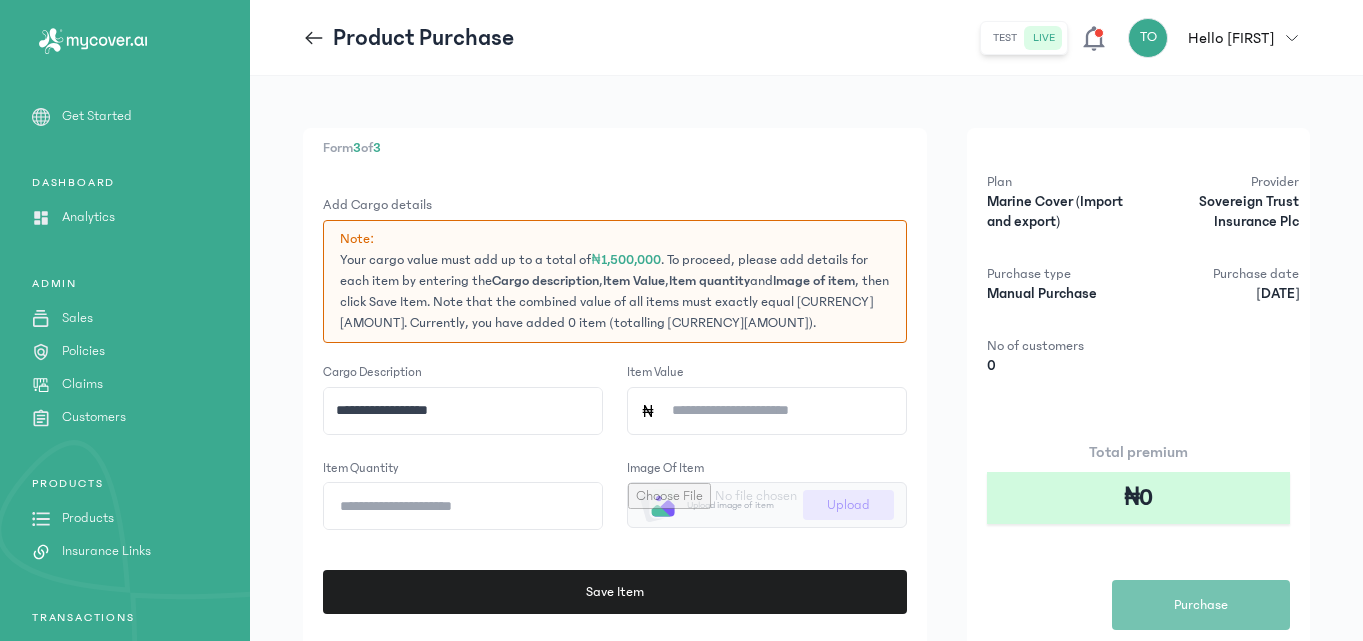 click on "Item Value" 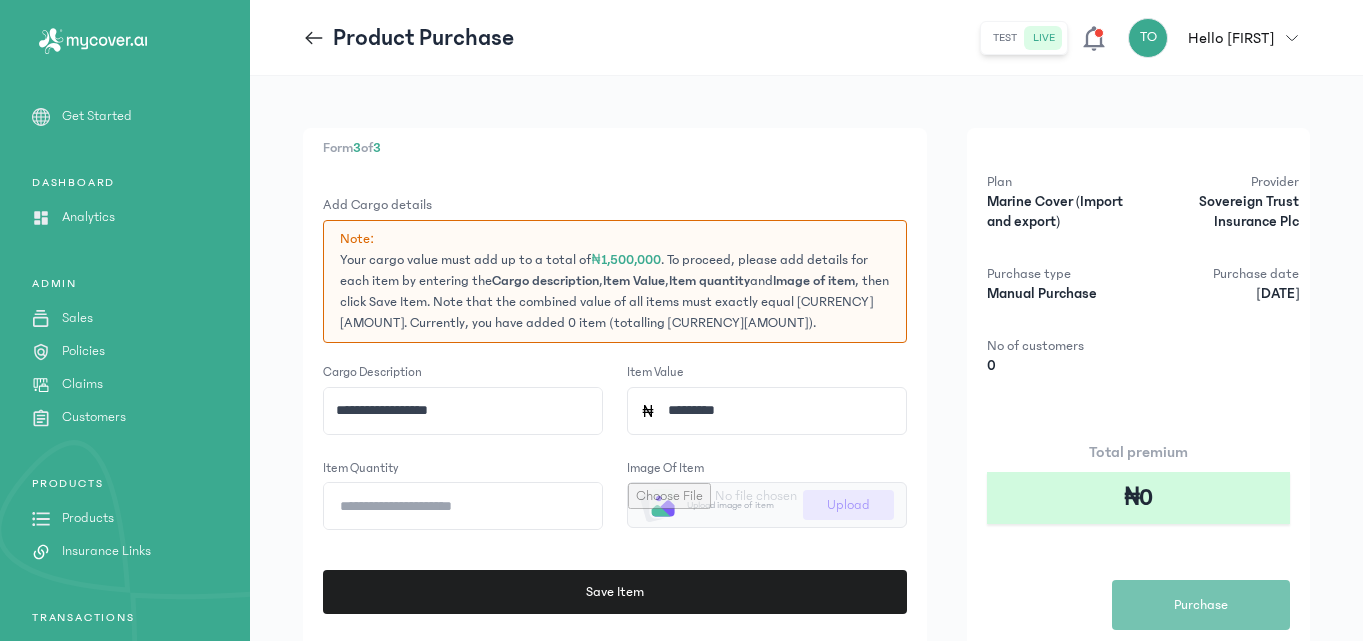 type on "*********" 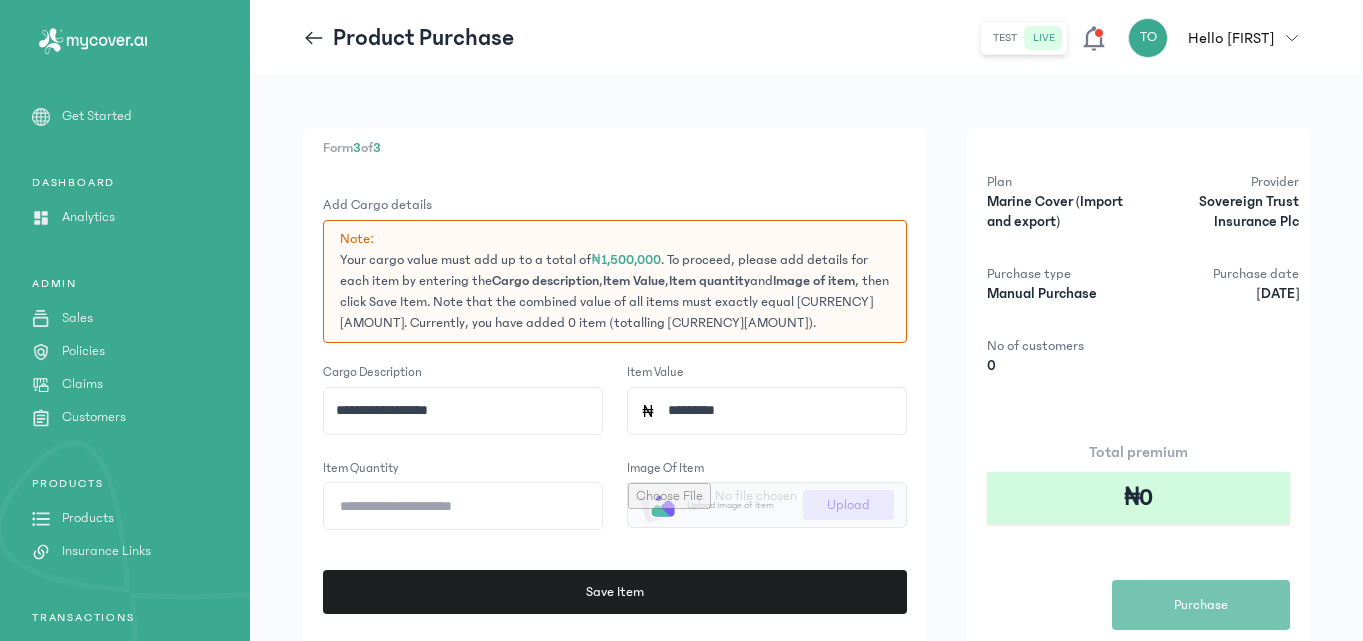 click on "Item quantity" 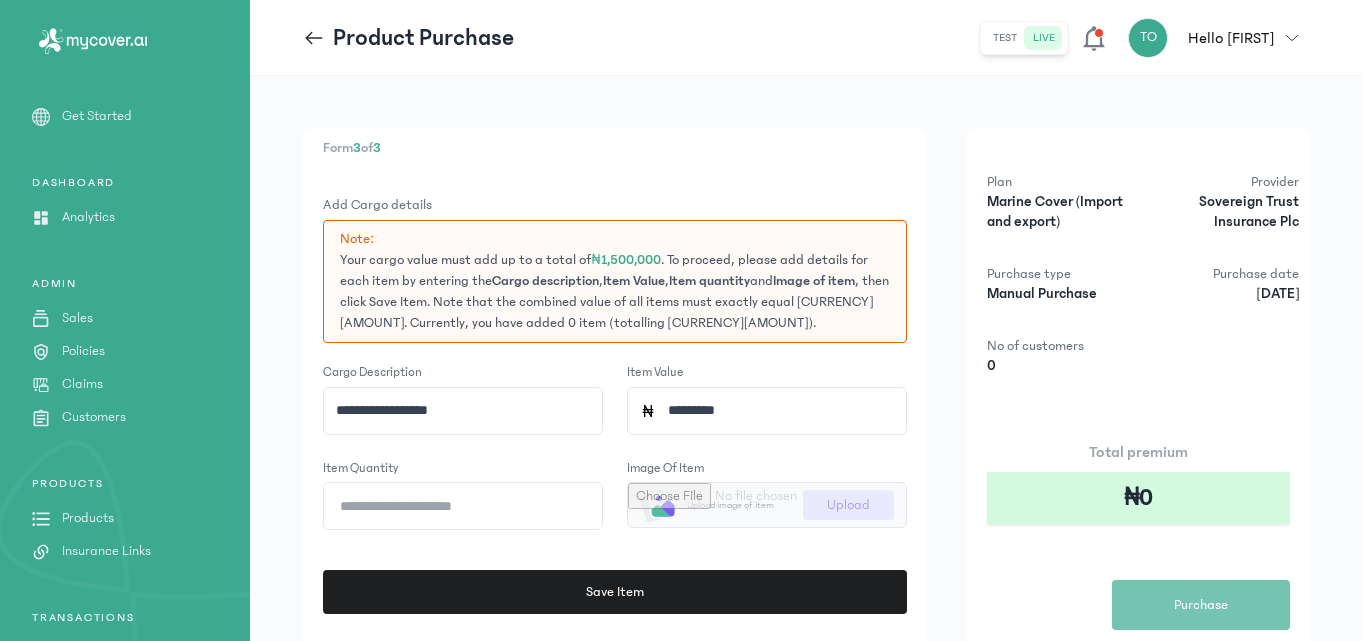 type on "*" 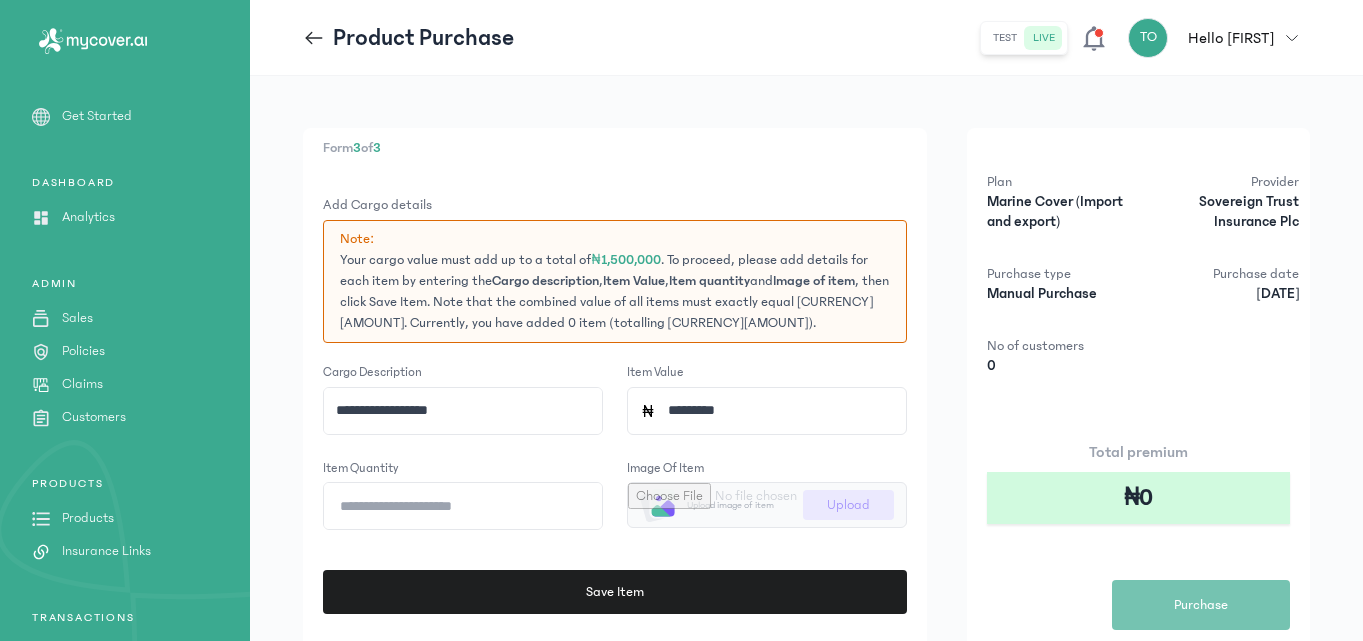 click at bounding box center (767, 505) 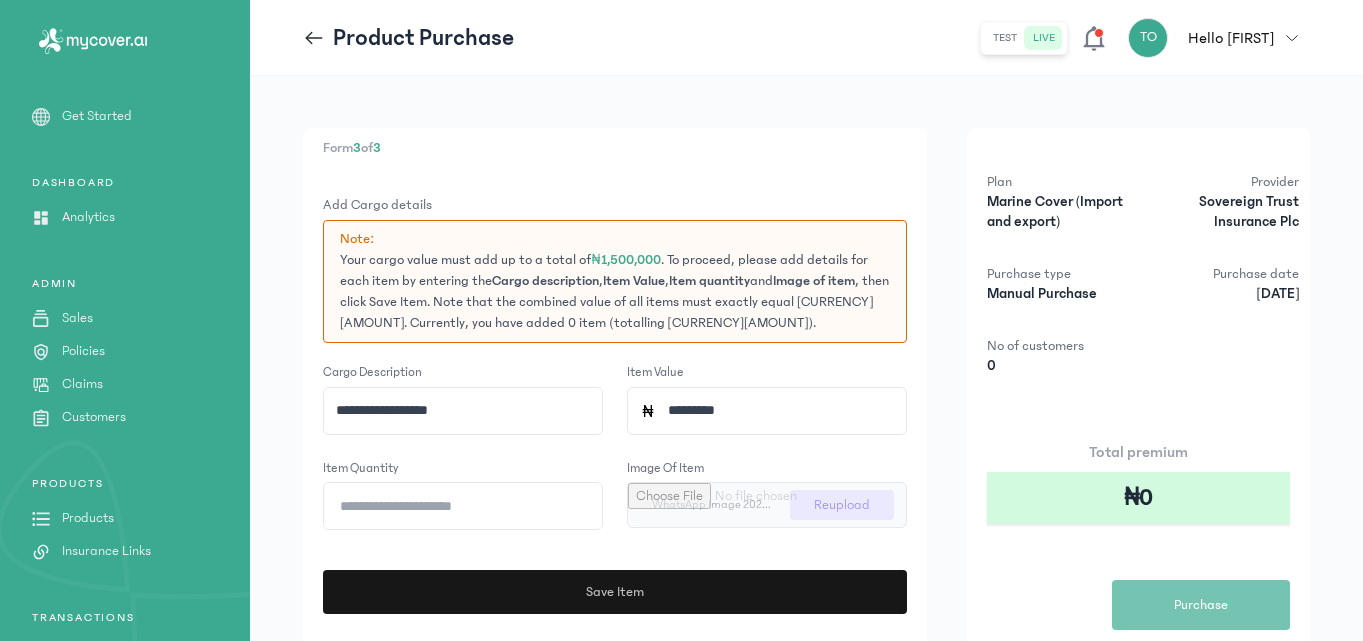 click on "Save Item" at bounding box center [612, 592] 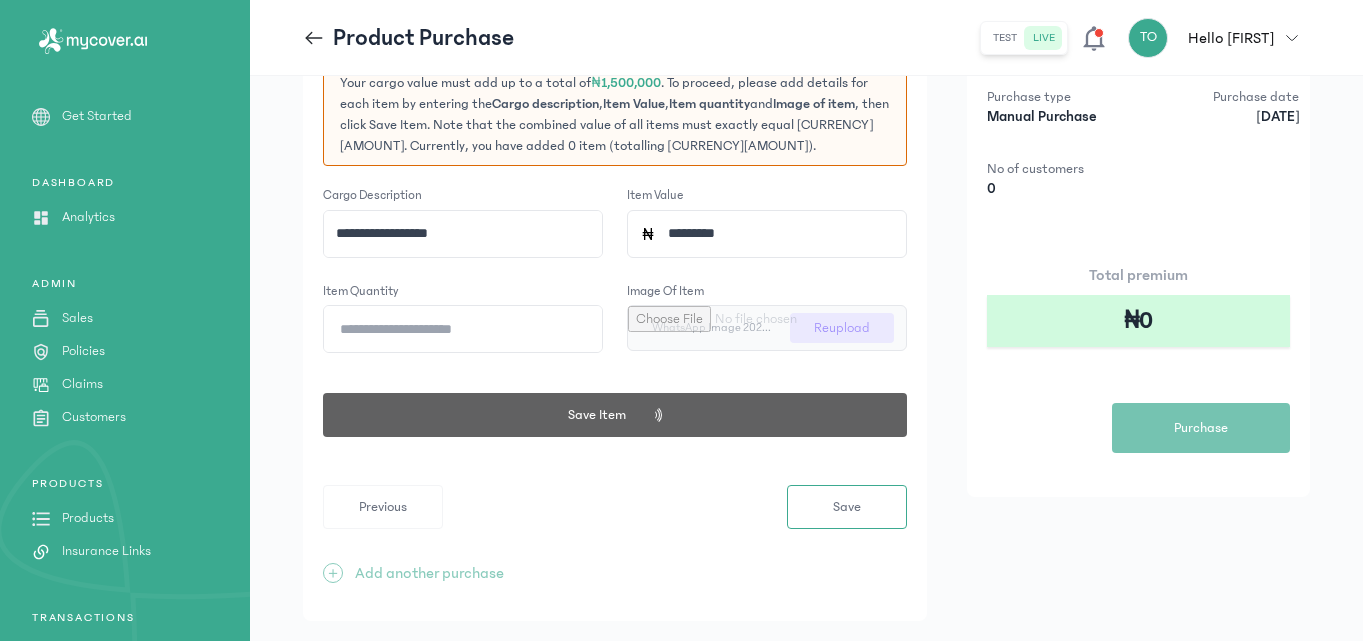type 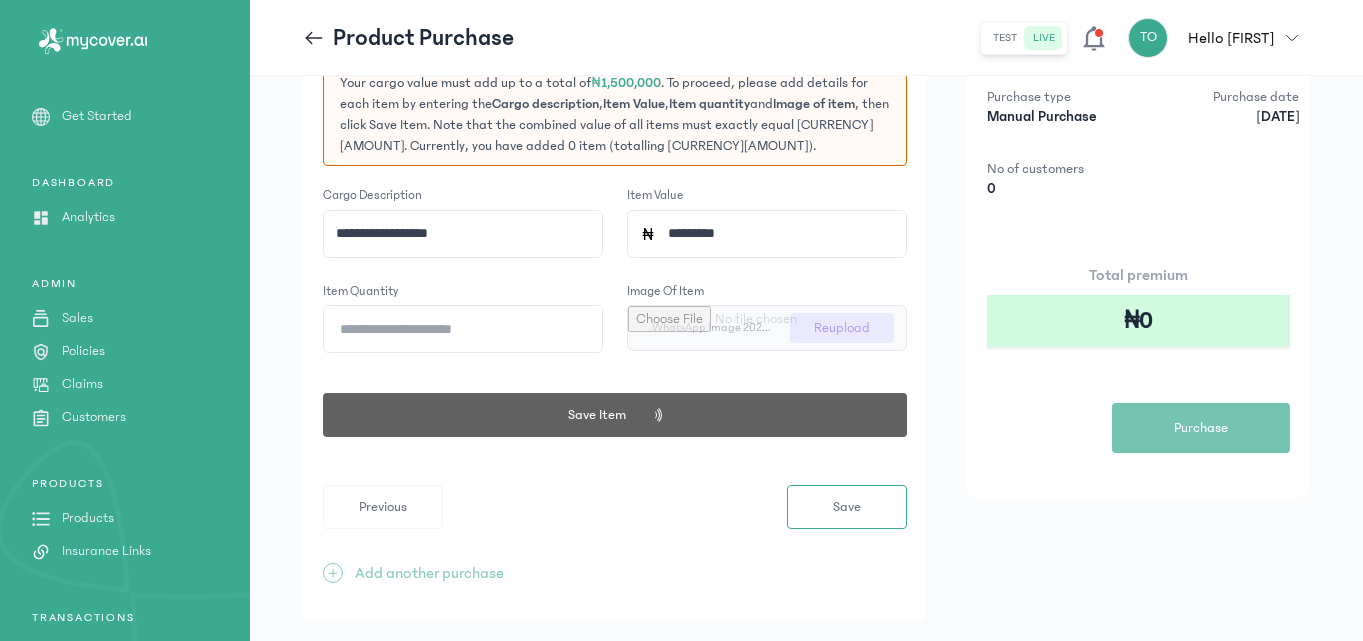 type 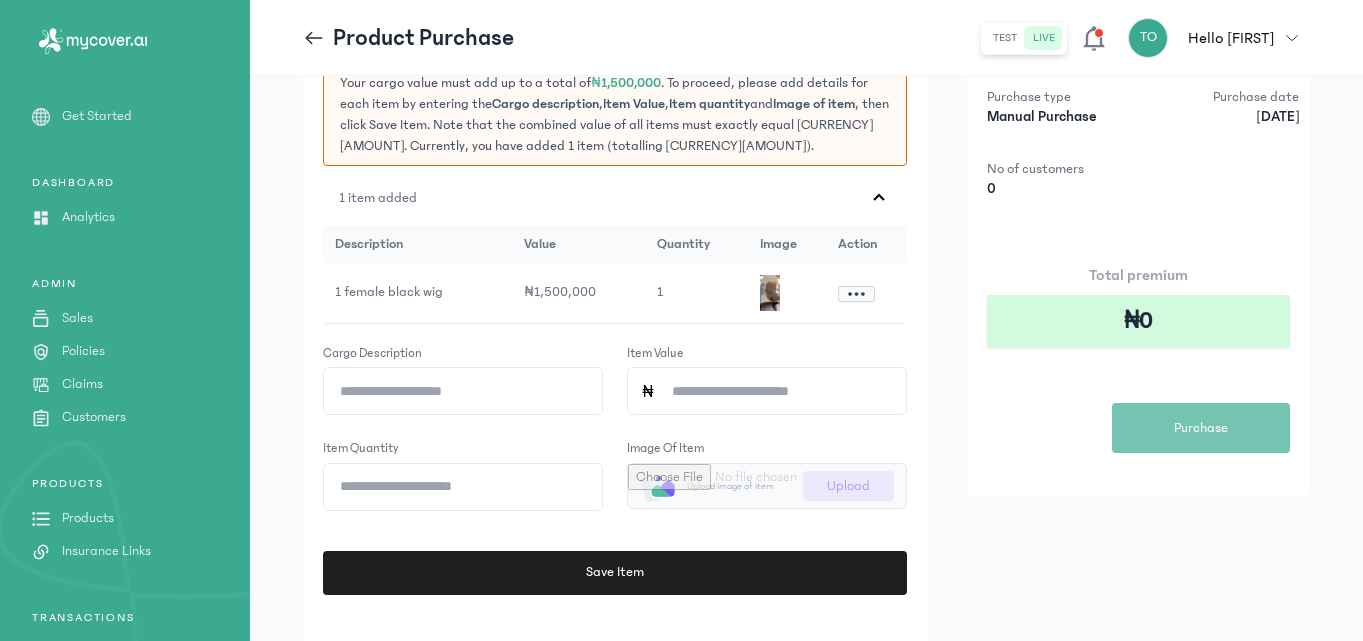 scroll, scrollTop: 379, scrollLeft: 0, axis: vertical 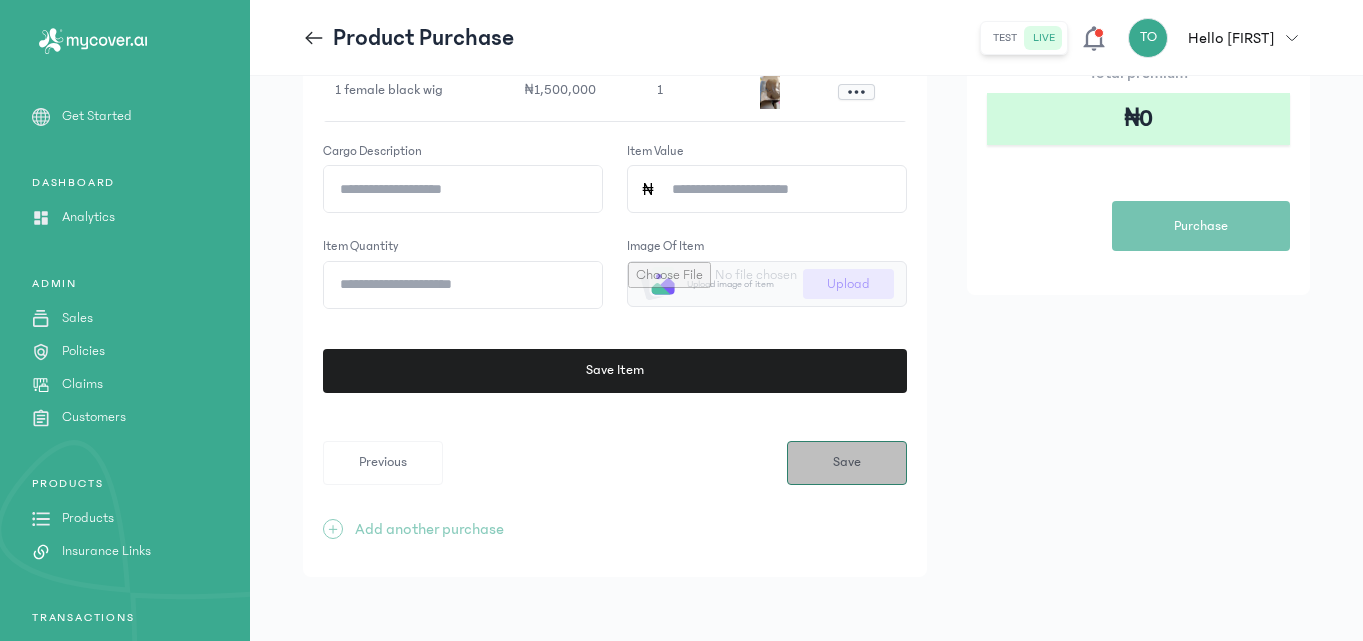 click on "Save" at bounding box center (847, 462) 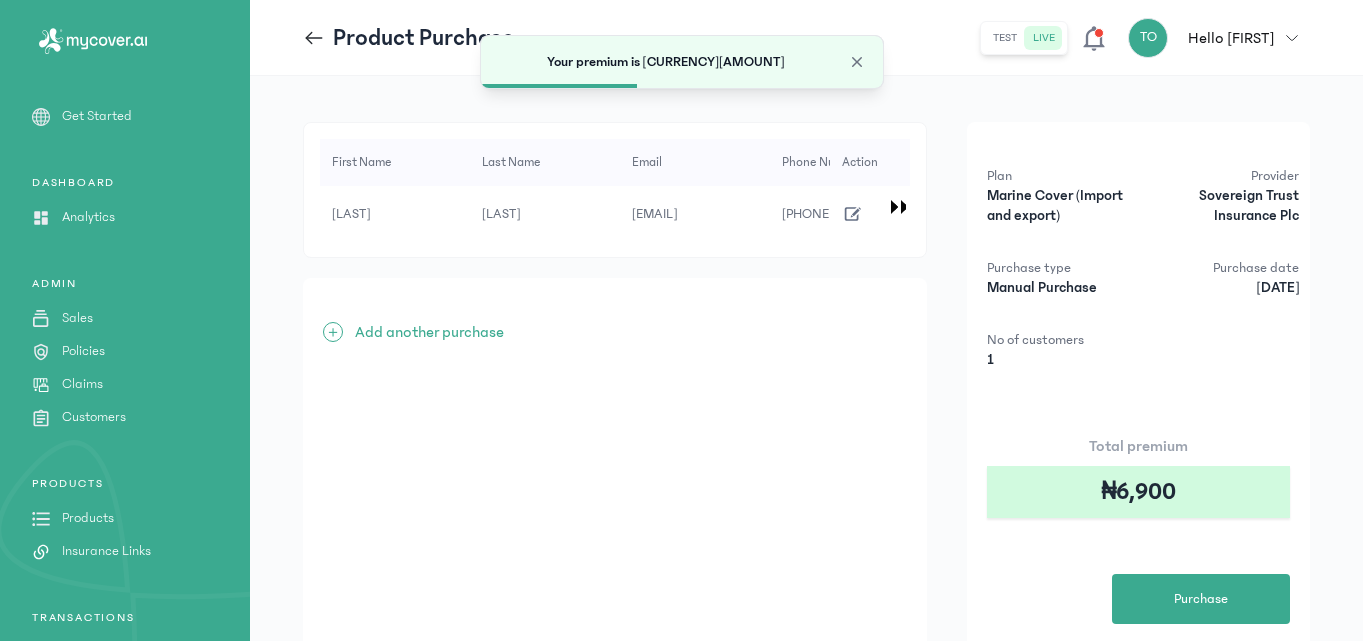 scroll, scrollTop: 110, scrollLeft: 0, axis: vertical 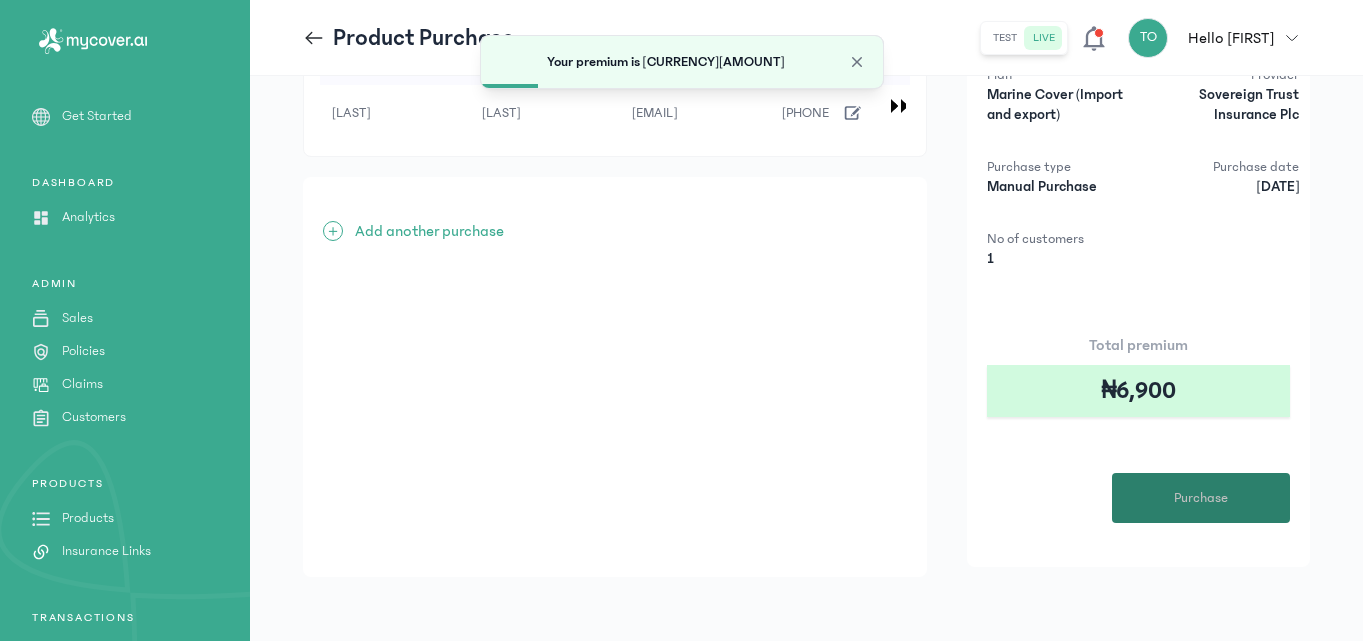 click on "Purchase" at bounding box center (1201, 498) 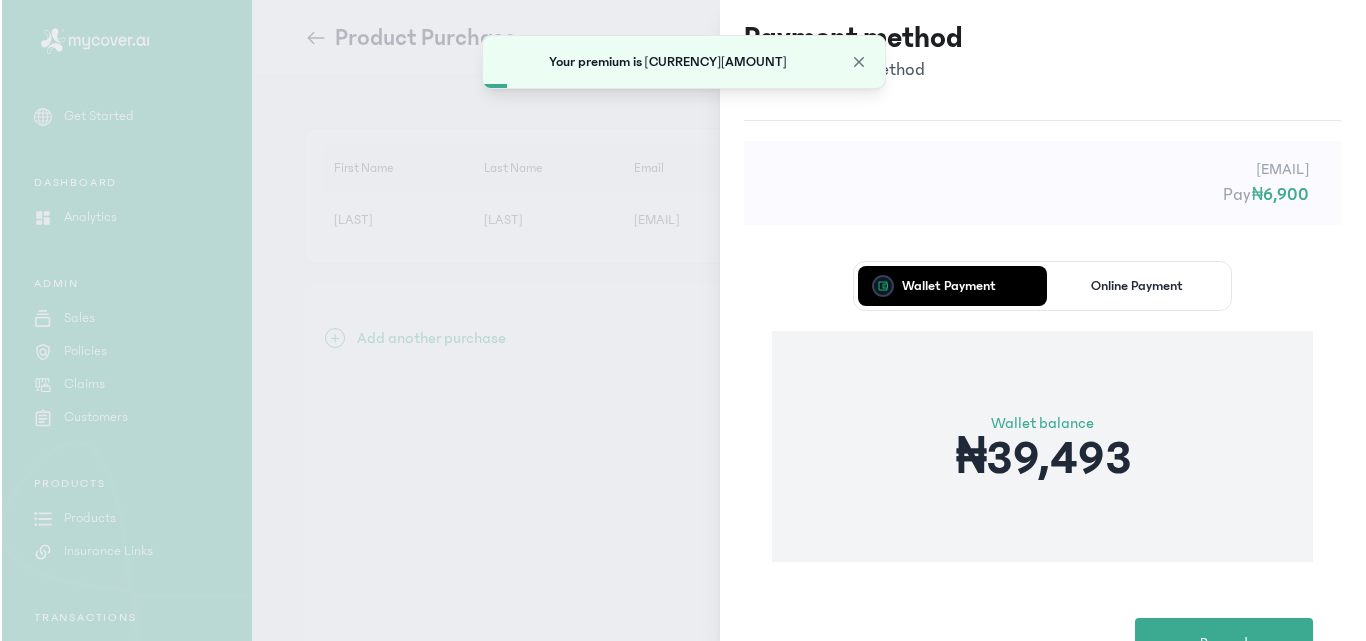 scroll, scrollTop: 0, scrollLeft: 0, axis: both 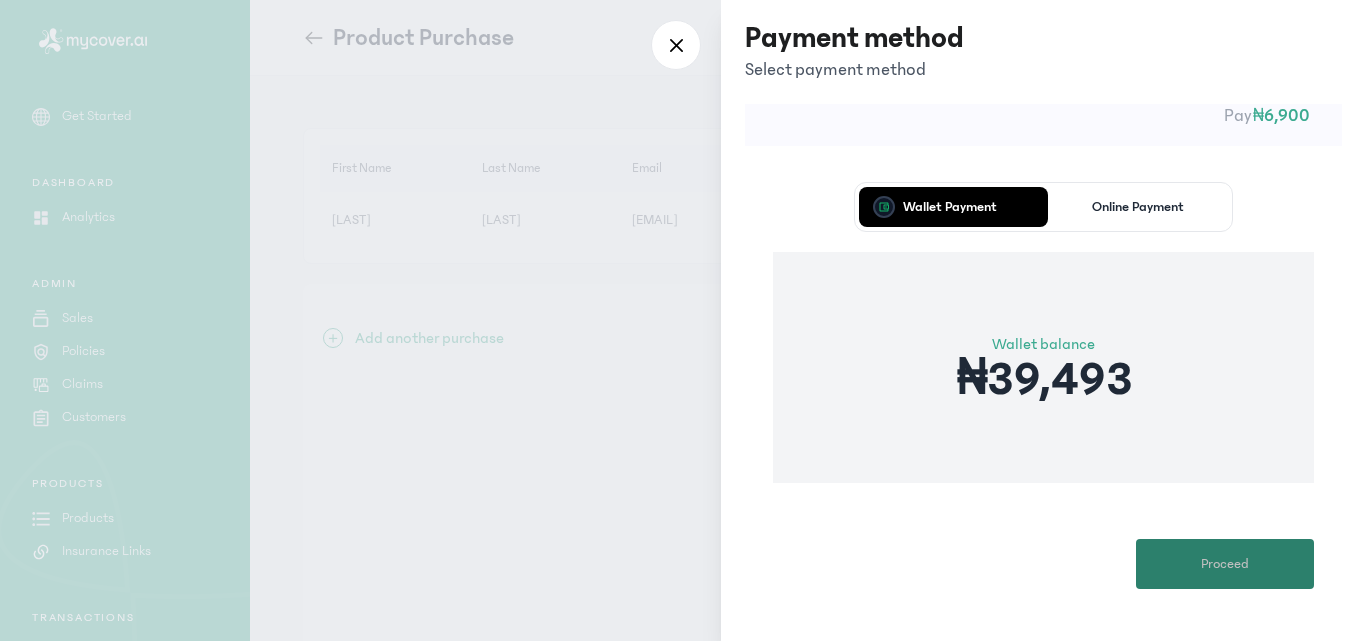 click on "Proceed" at bounding box center [1225, 564] 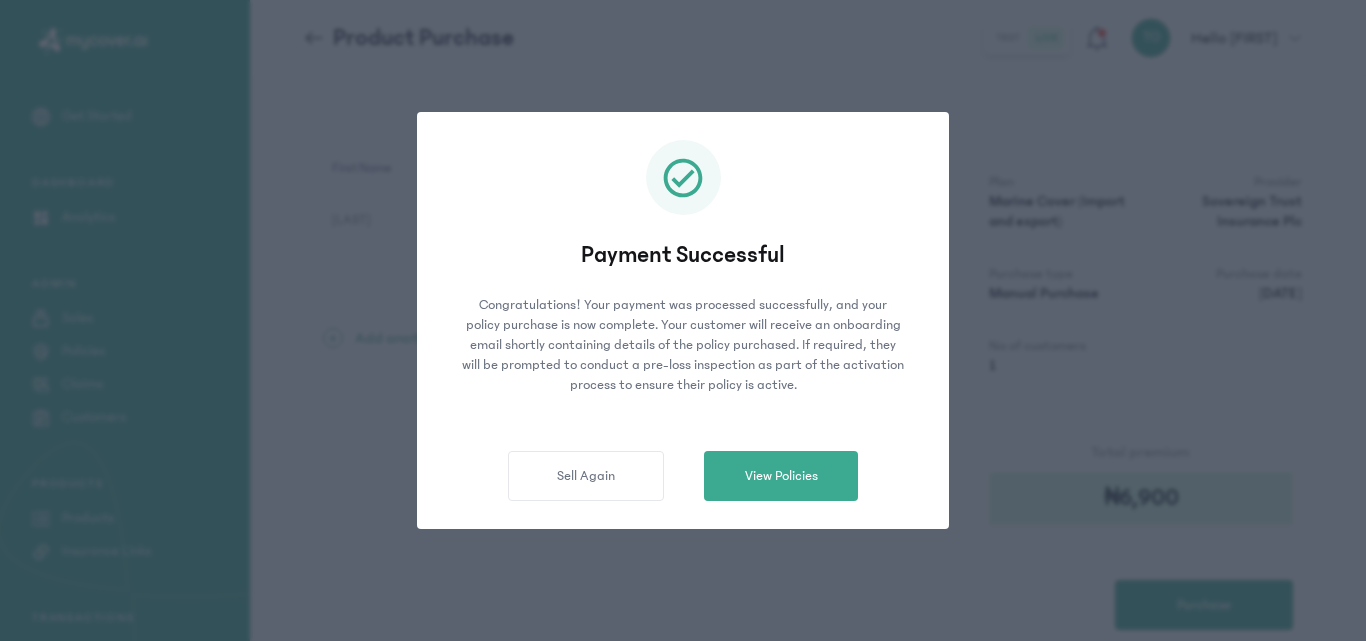 click on "Payment Successful Congratulations! Your payment was processed successfully, and your policy purchase is now complete.
Your customer will receive an onboarding email shortly containing details of the policy purchased. If required, they will be prompted to conduct a pre-loss inspection as part of the activation process to ensure their policy is active.  Sell Again   View Policies" 